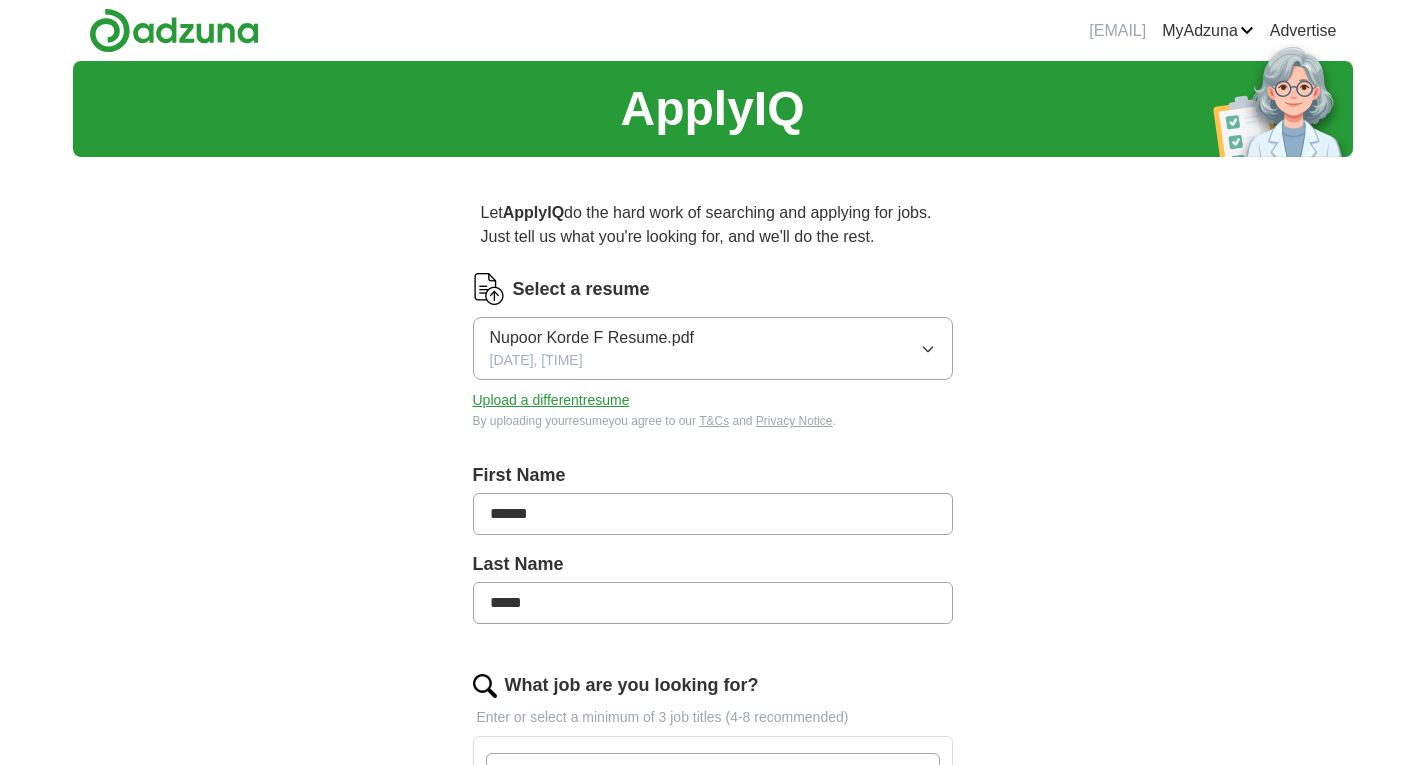scroll, scrollTop: 200, scrollLeft: 0, axis: vertical 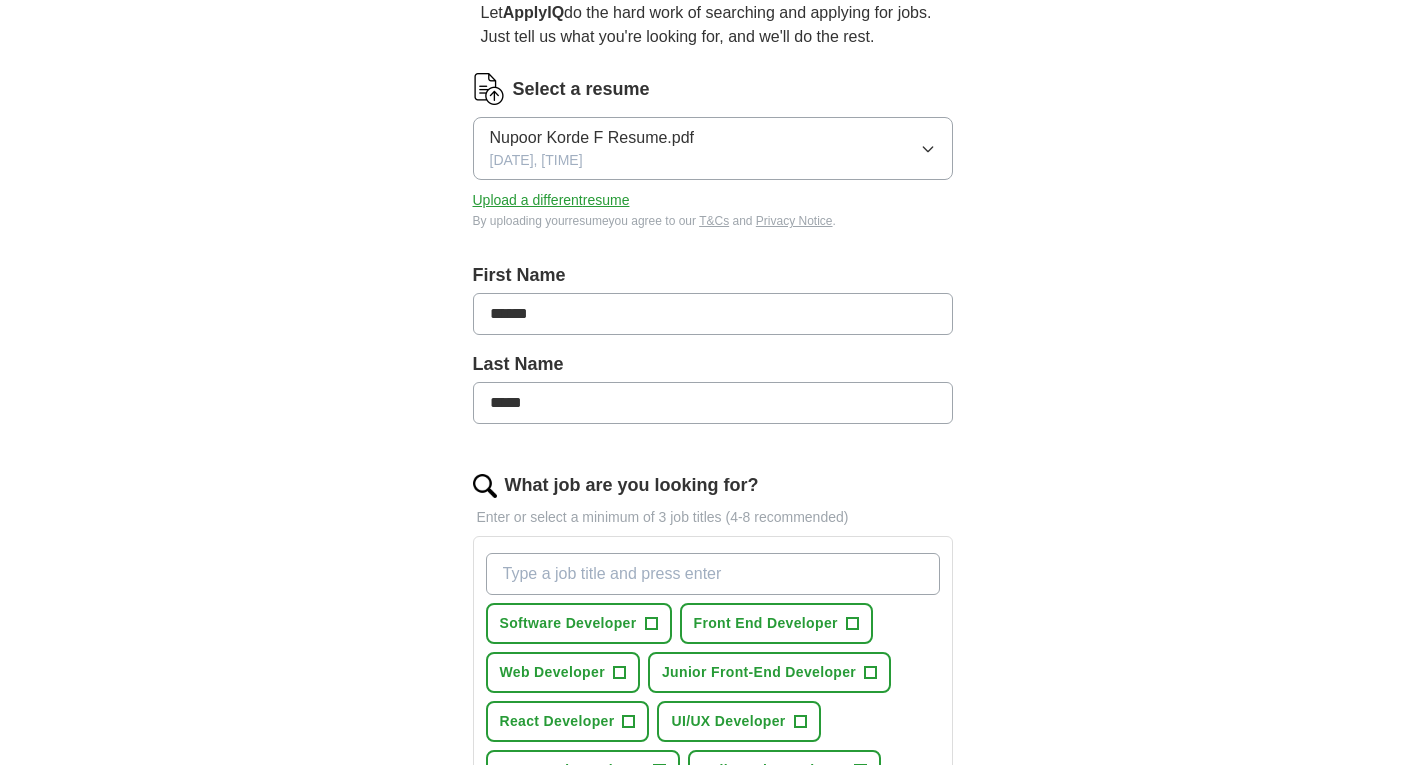 click on "Nupoor Korde F Resume.pdf [DATE], [TIME]" at bounding box center [713, 148] 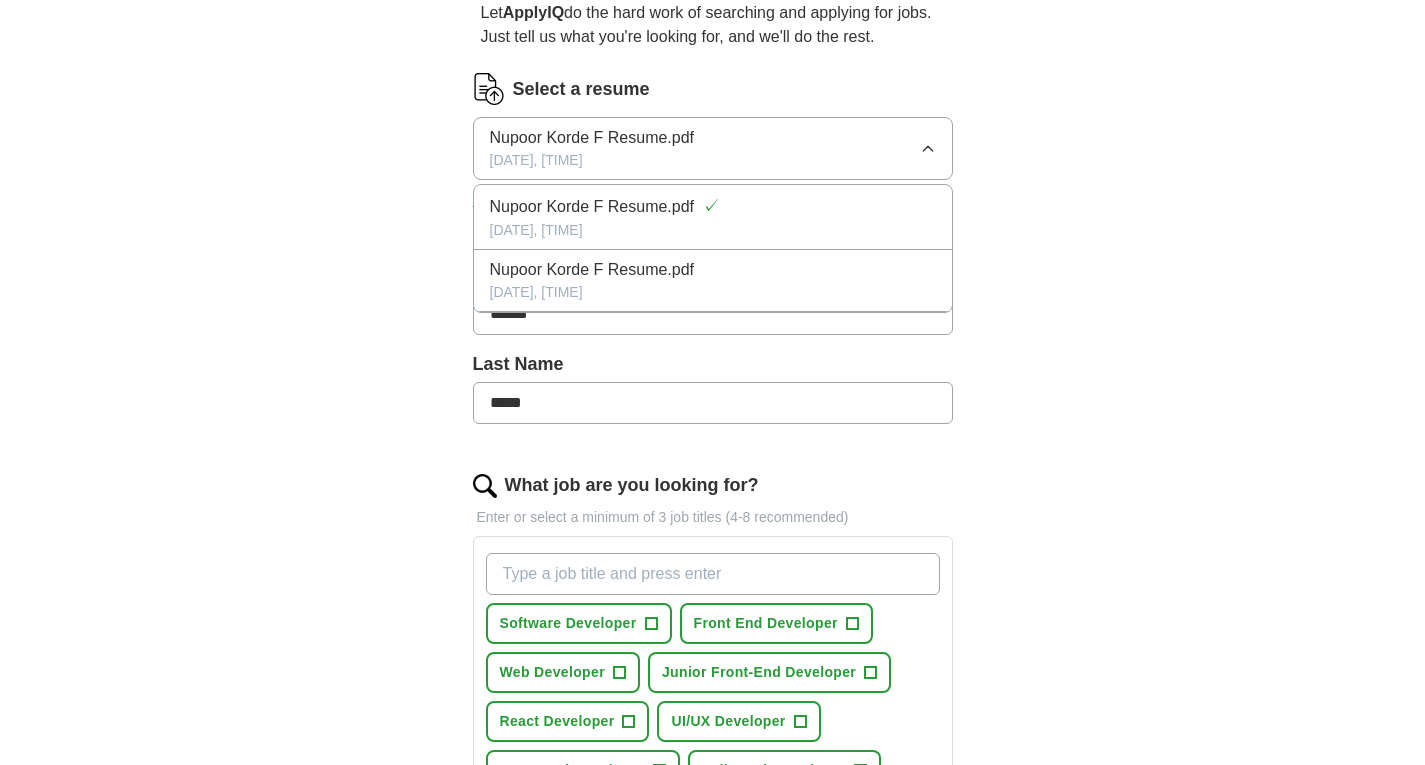 click on "Select a resume Nupoor Korde F Resume.pdf [DATE], [TIME] Nupoor Korde F Resume.pdf ✓ [DATE], [TIME] Nupoor Korde F Resume.pdf [DATE], [TIME] Upload a different resume By uploading your resume you agree to our T&Cs and Privacy Notice. First Name ****** Last Name ***** What job are you looking for? Enter or select a minimum of 3 job titles (4-8 recommended) Software Developer + Front End Developer + Web Developer + Junior Front-End Developer + React Developer + UI/UX Developer + Front-End Developer + Full Stack Developer + JavaScript Developer + Web Application Developer + Where do you want to work? 25 mile radius Advanced Start applying for jobs By registering, you consent to us applying to suitable jobs for you" at bounding box center (713, 557) 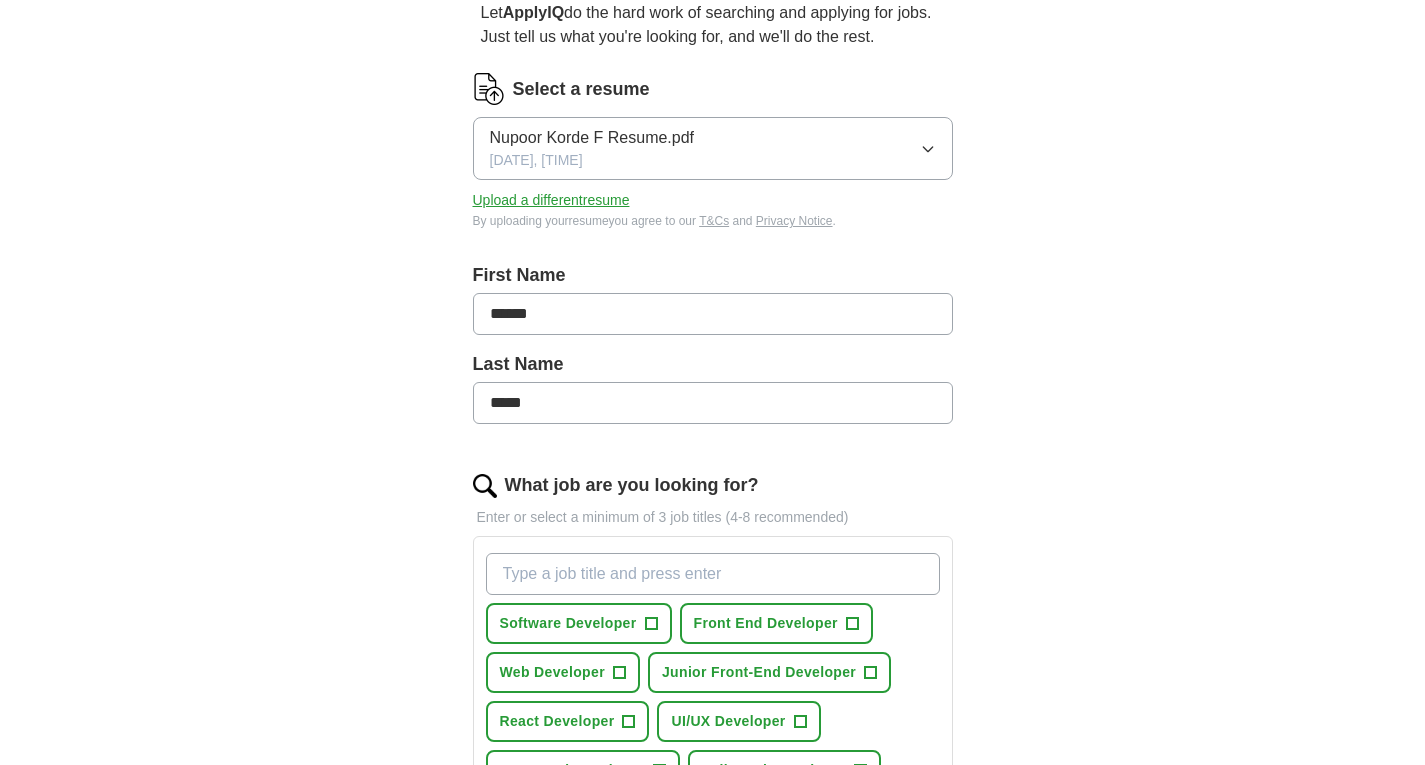 click on "Upload a different  resume" at bounding box center [551, 200] 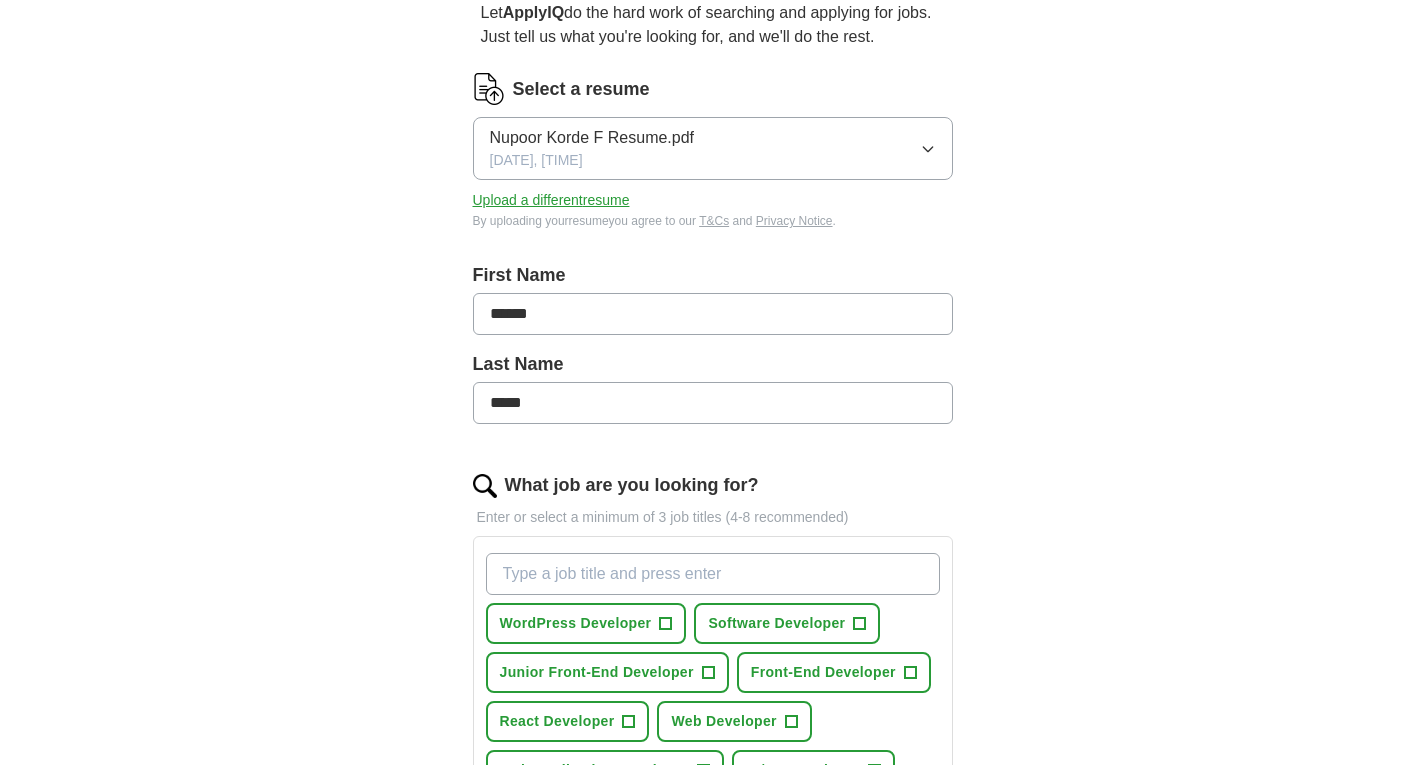 click on "Select a resume Nupoor Korde F Resume.pdf [DATE], [TIME] Upload a different resume By uploading your resume you agree to our T&Cs and Privacy Notice. First Name ****** Last Name ***** What job are you looking for? Enter or select a minimum of 3 job titles (4-8 recommended) WordPress Developer + Software Developer + Junior Front-End Developer + Front-End Developer + React Developer + Web Developer + Web Application Developer + UI/UX Developer + Front End Developer + JavaScript Developer + Where do you want to work? 25 mile radius Advanced Start applying for jobs By registering, you consent to us applying to suitable jobs for you" at bounding box center [713, 557] 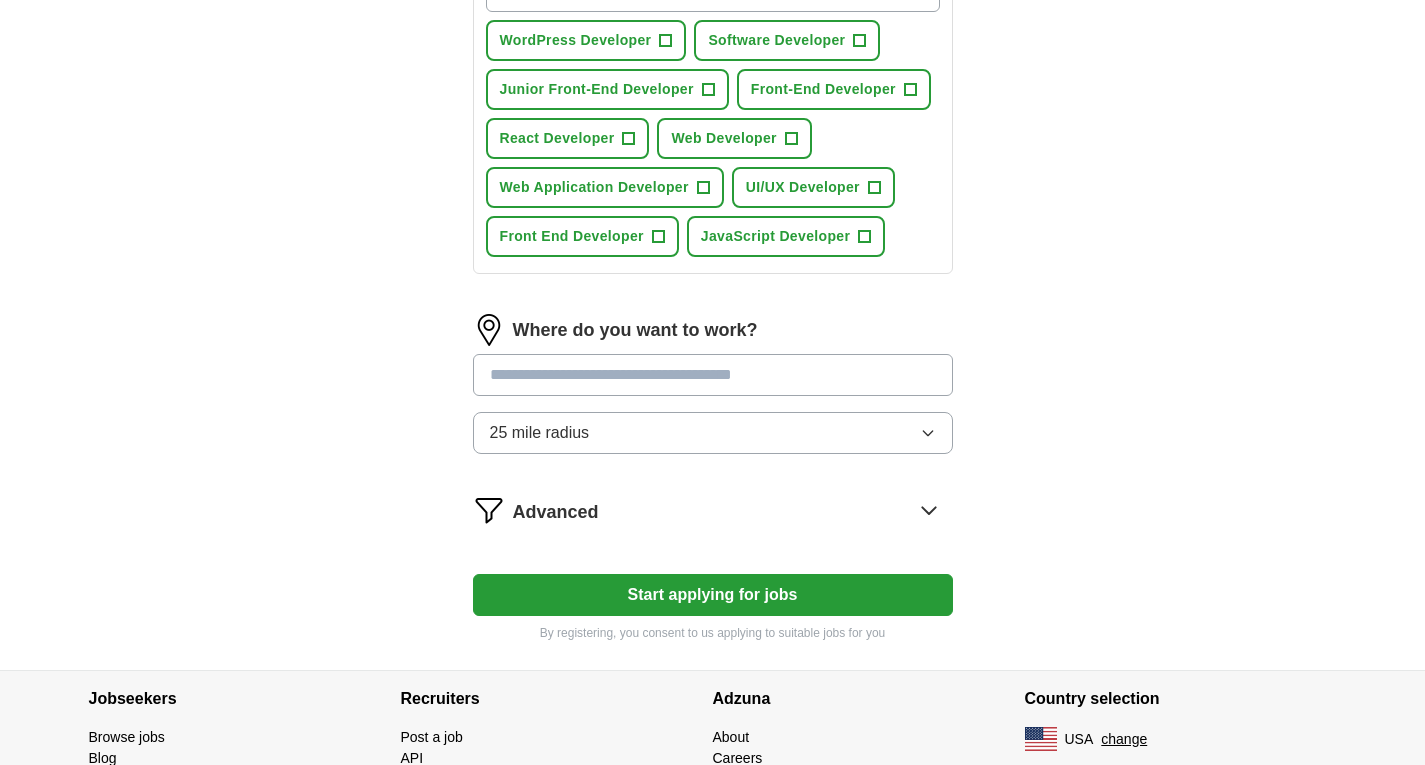 scroll, scrollTop: 890, scrollLeft: 0, axis: vertical 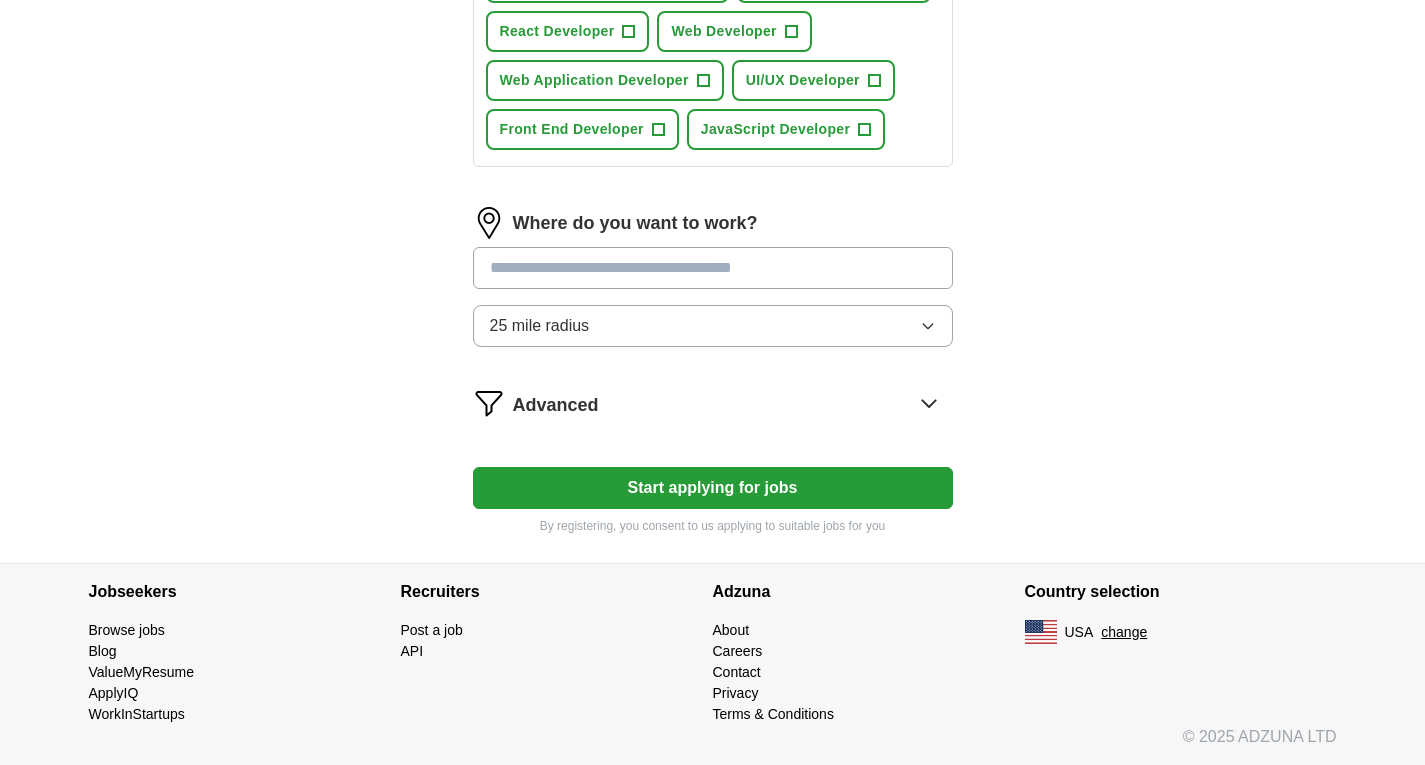 click at bounding box center [713, 268] 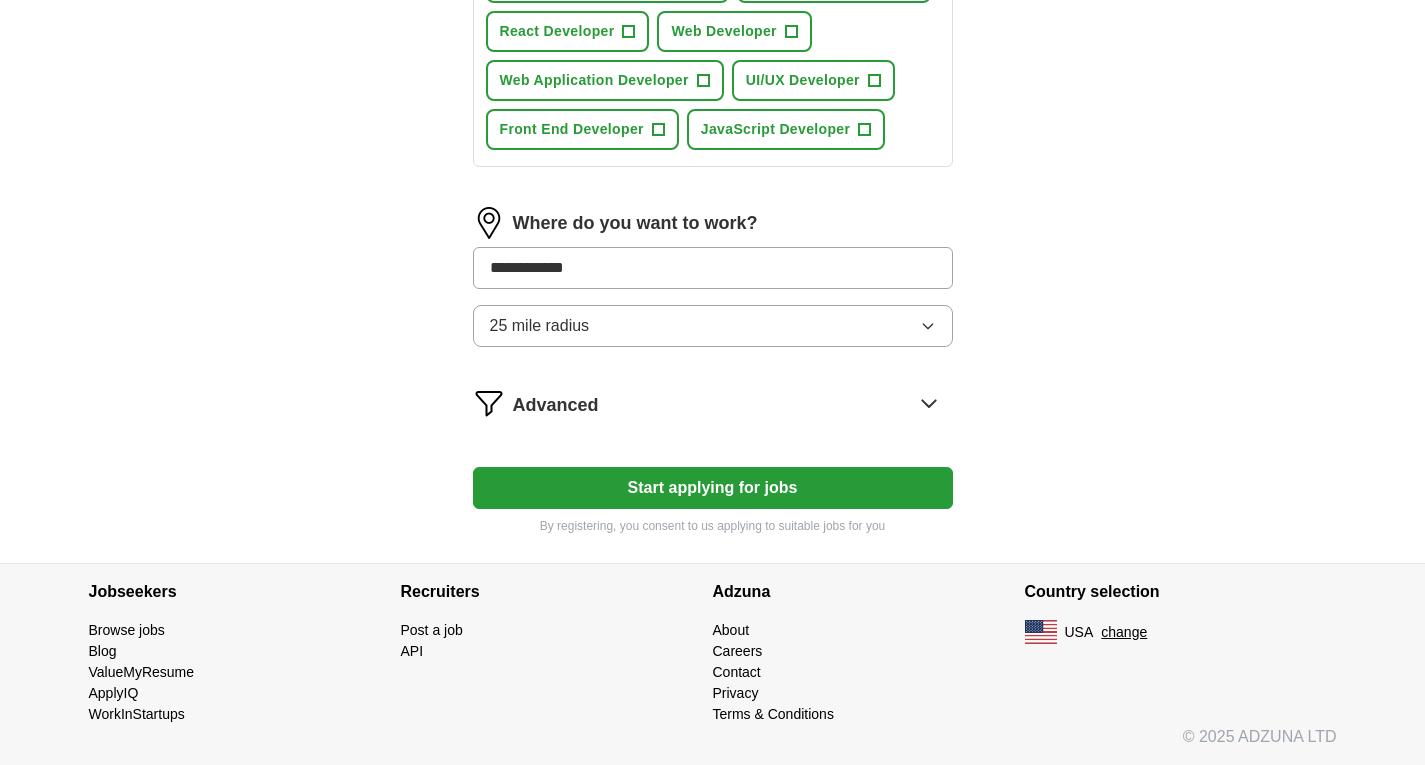 type on "**********" 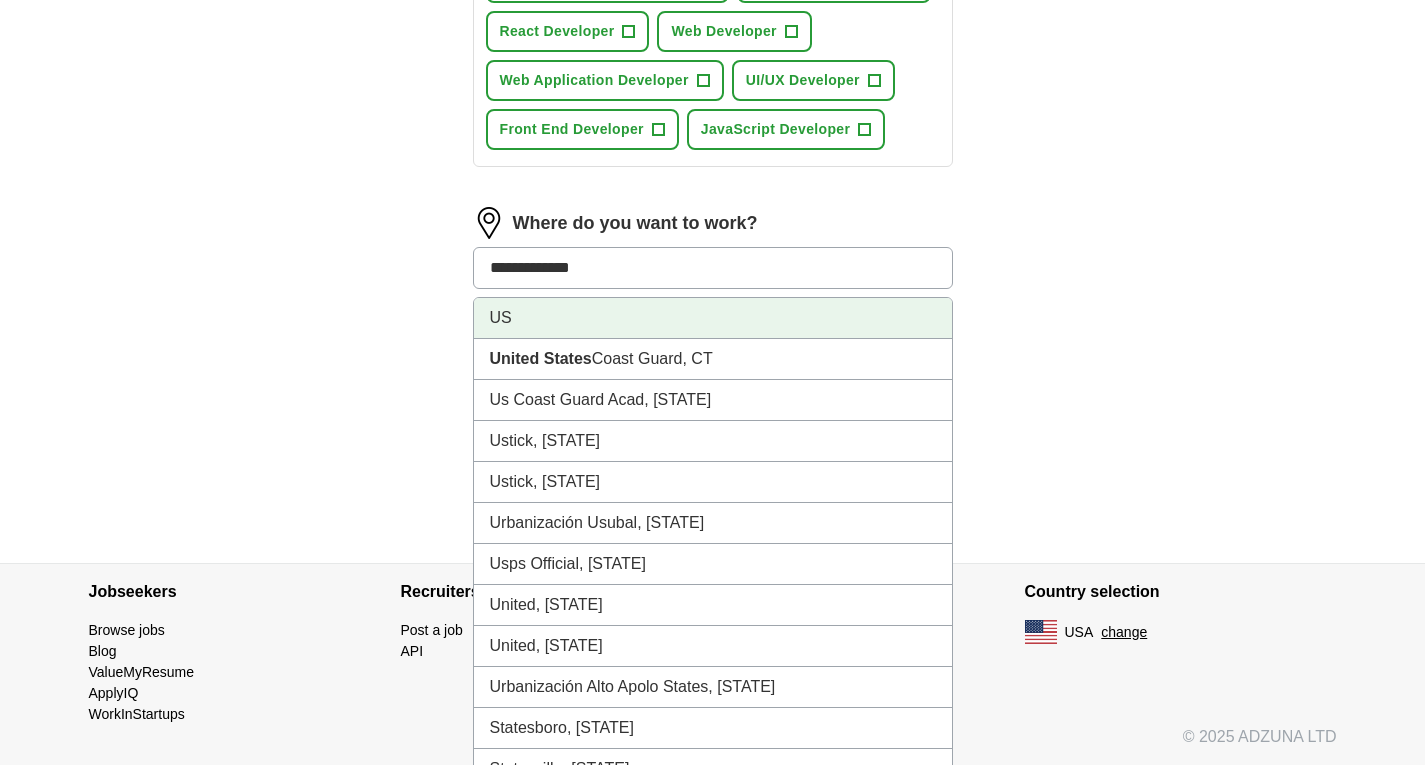 click on "US" at bounding box center [713, 318] 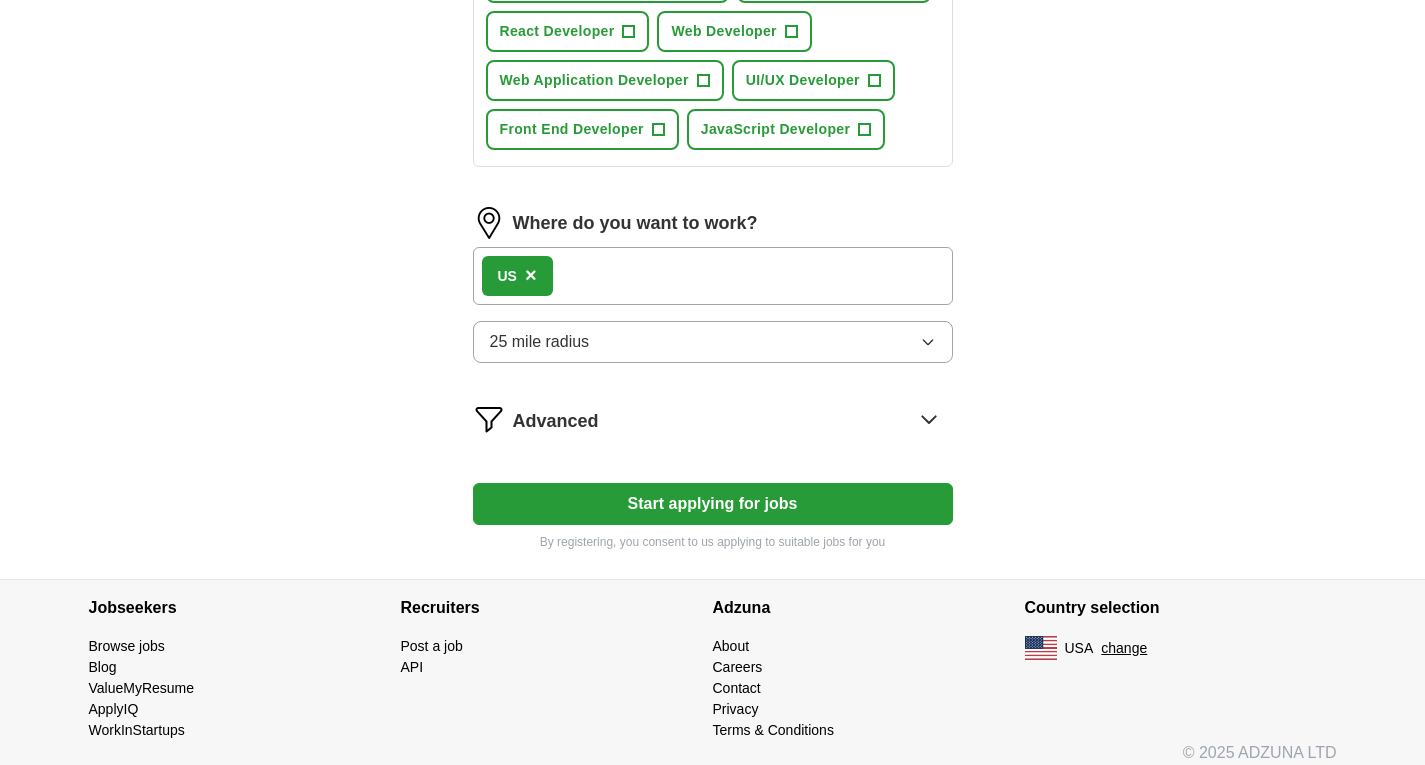 click on "Select a resume Nupoor Korde F Resume.pdf [DATE], [TIME] Upload a different resume By uploading your resume you agree to our T&Cs and Privacy Notice. First Name ****** Last Name ***** What job are you looking for? Enter or select a minimum of 3 job titles (4-8 recommended) WordPress Developer + Software Developer + Junior Front-End Developer + Front-End Developer + React Developer + Web Developer + Web Application Developer + UI/UX Developer + Front End Developer + JavaScript Developer + Where do you want to work? US × 25 mile radius Advanced Start applying for jobs By registering, you consent to us applying to suitable jobs for you" at bounding box center (713, -125) 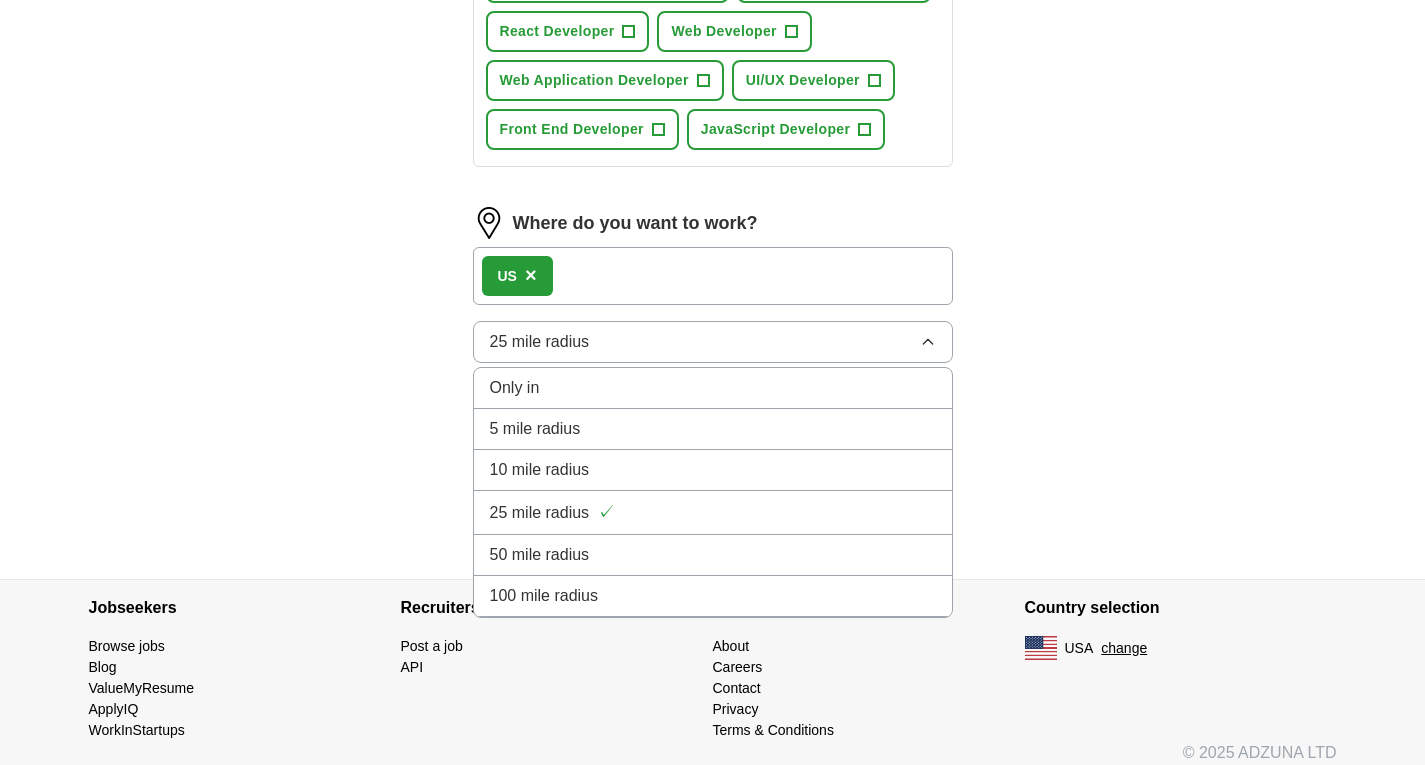 click on "100 mile radius" at bounding box center [544, 596] 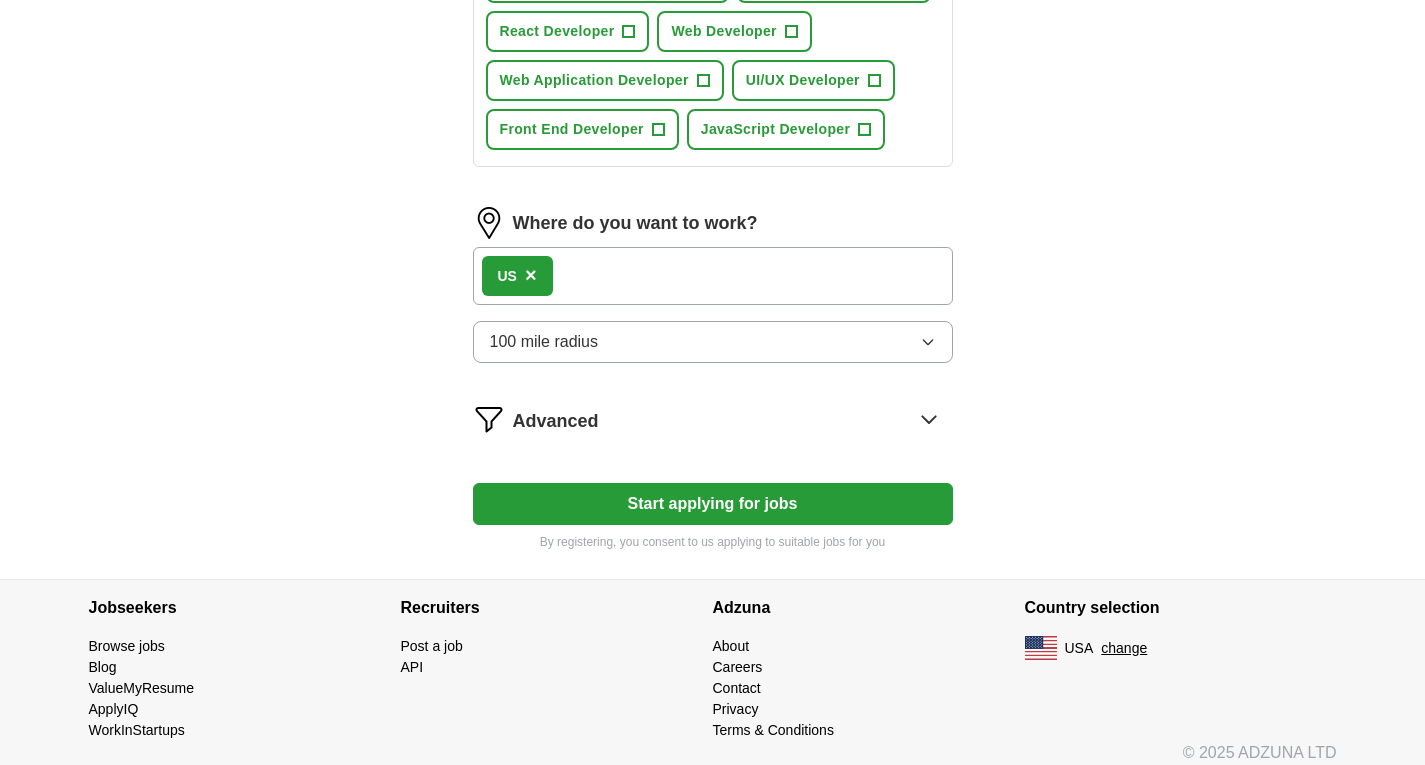 click on "Select a resume Nupoor Korde F Resume.pdf [DATE], [TIME] Upload a different resume By uploading your resume you agree to our T&Cs and Privacy Notice. First Name ****** Last Name ***** What job are you looking for? Enter or select a minimum of 3 job titles (4-8 recommended) WordPress Developer + Software Developer + Junior Front-End Developer + Front-End Developer + React Developer + Web Developer + Web Application Developer + UI/UX Developer + Front End Developer + JavaScript Developer + Where do you want to work? US × 100 mile radius Advanced Start applying for jobs By registering, you consent to us applying to suitable jobs for you" at bounding box center (713, -125) 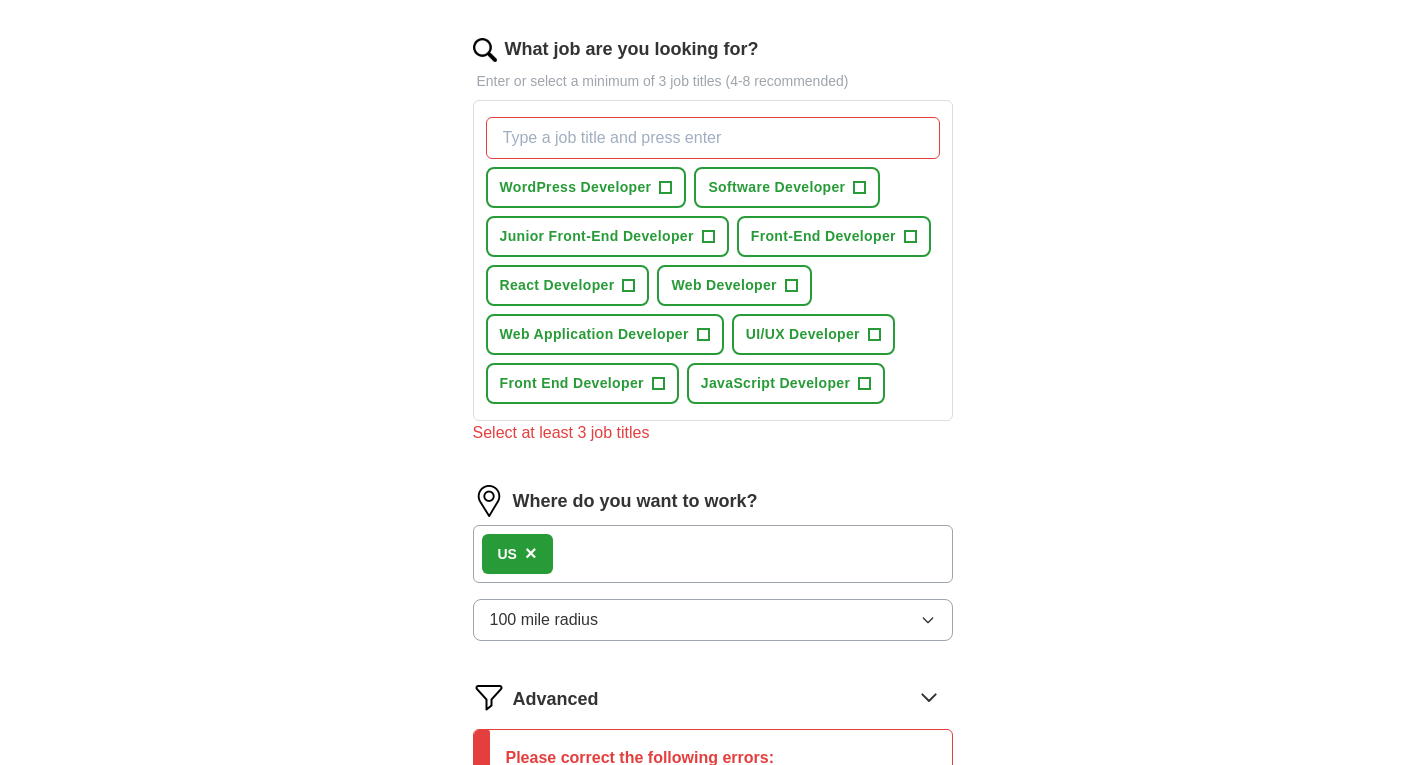 scroll, scrollTop: 590, scrollLeft: 0, axis: vertical 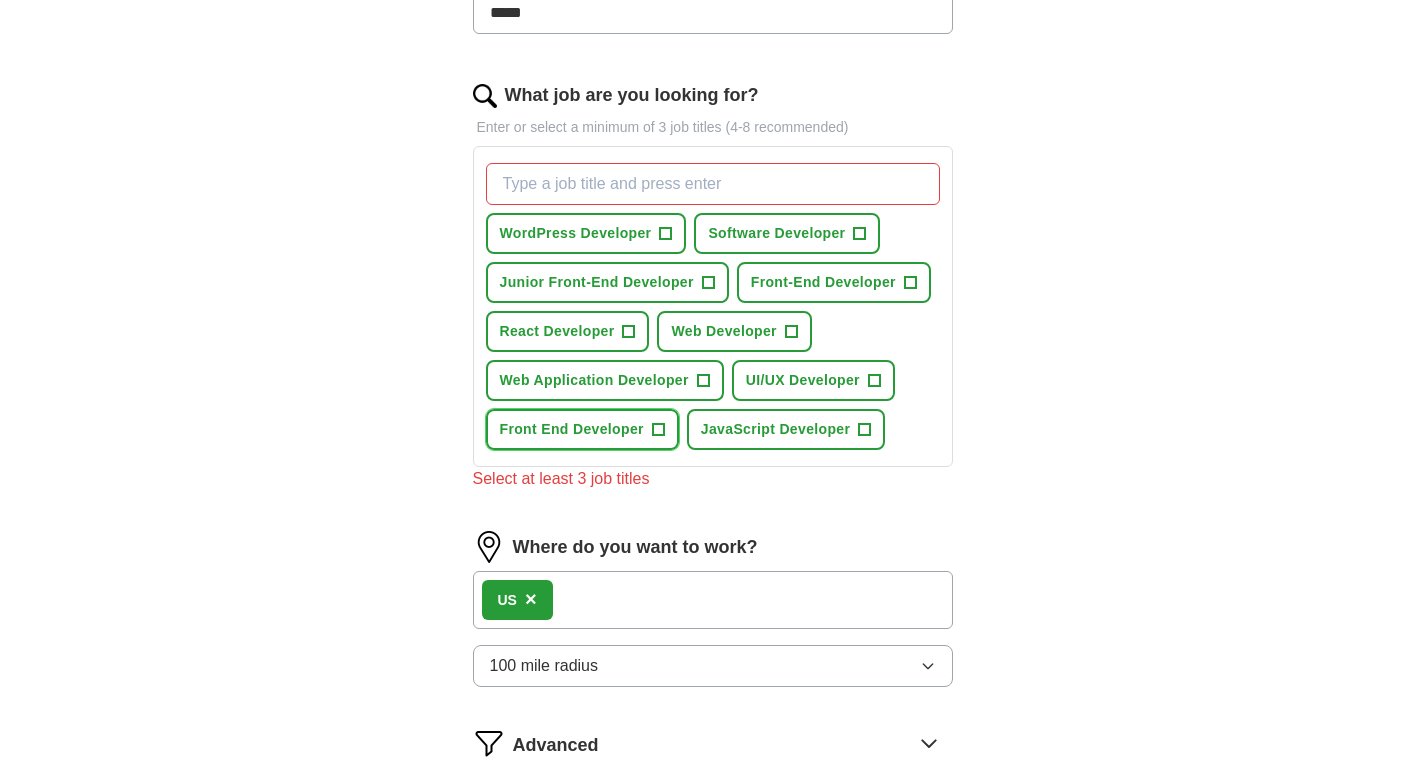 click on "+" at bounding box center (658, 430) 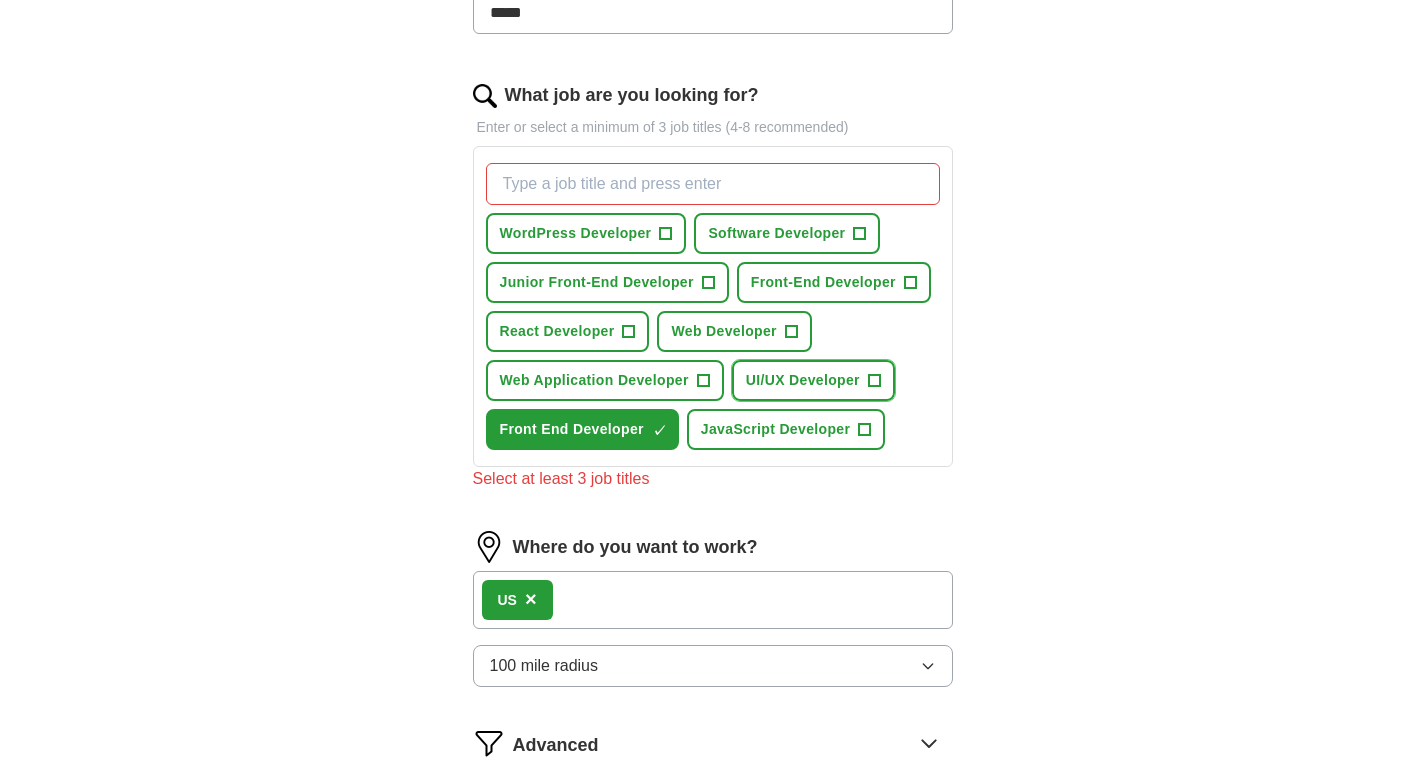 click on "+" at bounding box center [874, 381] 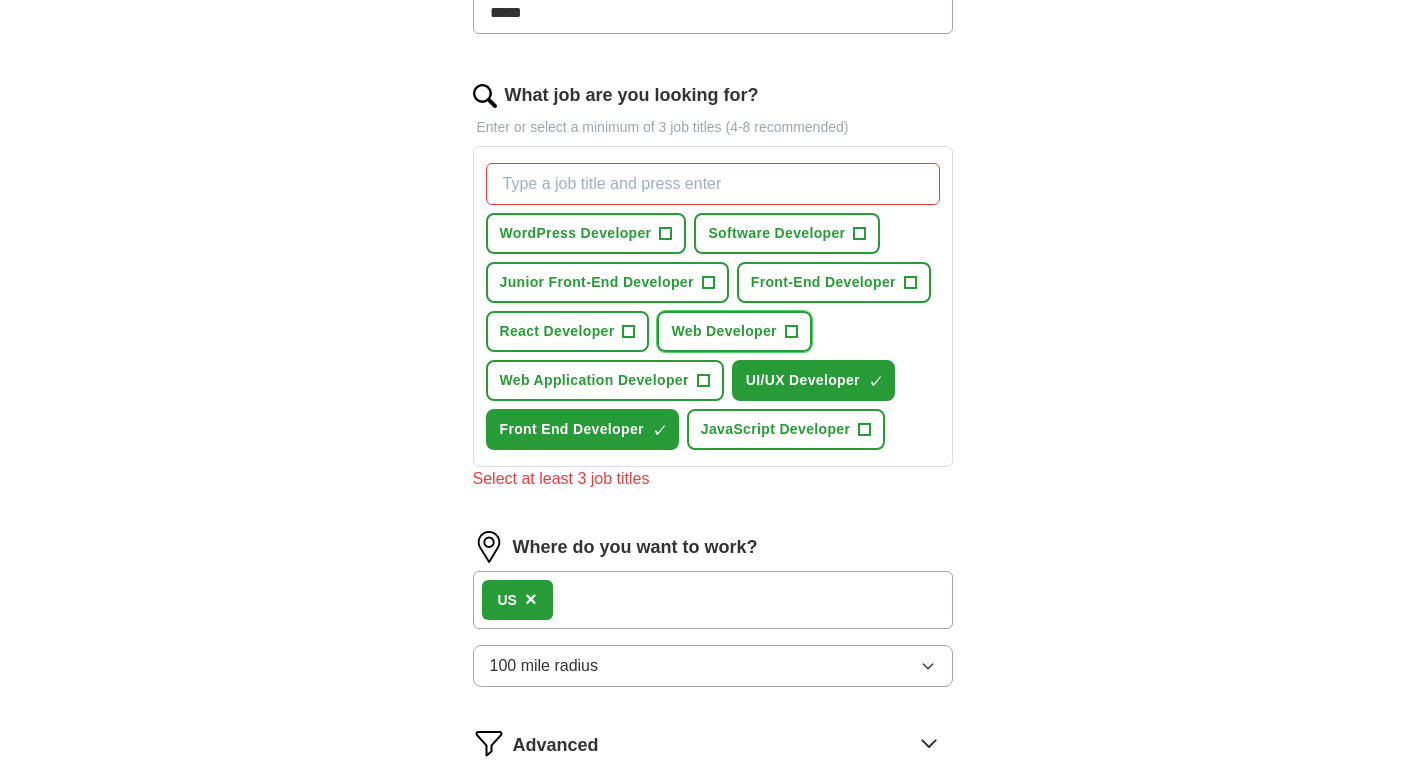 click on "+" at bounding box center [791, 332] 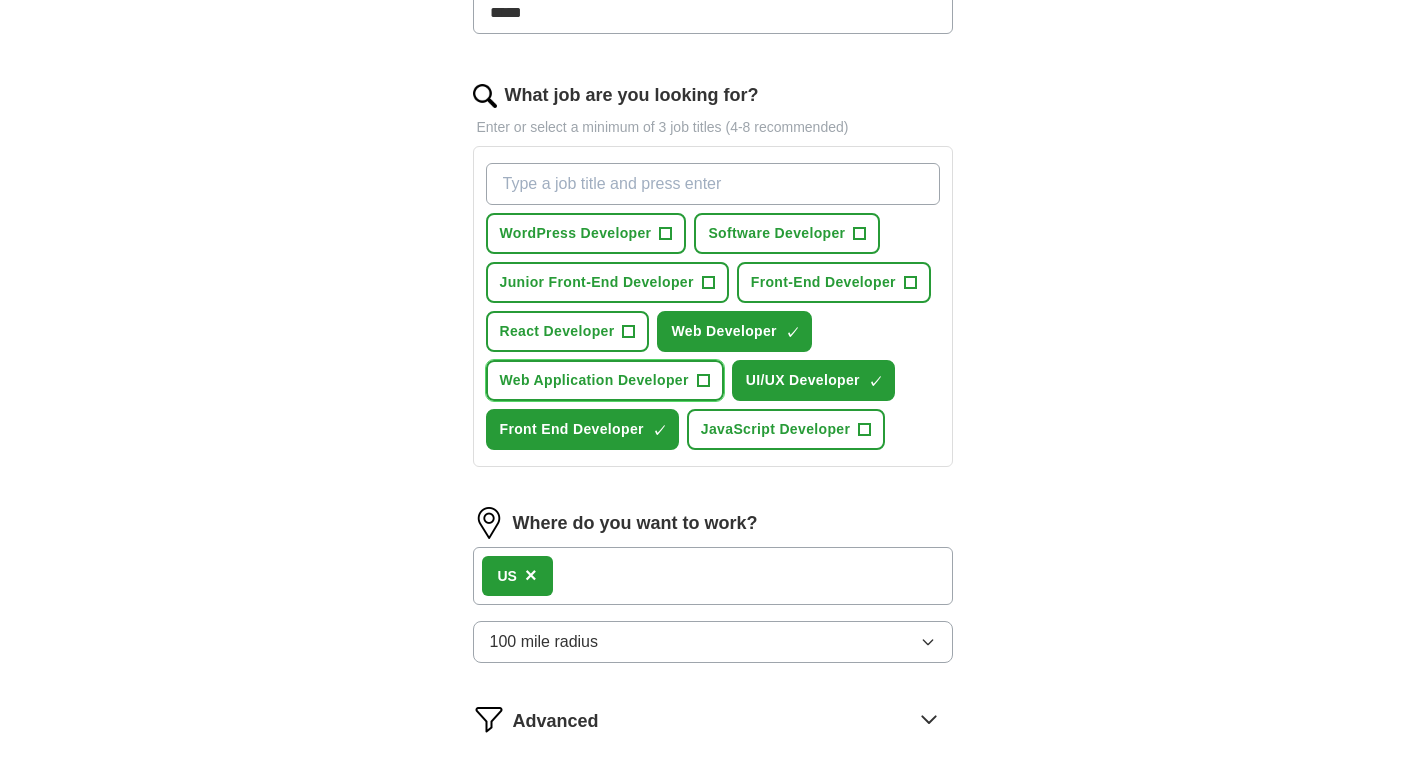 click on "+" at bounding box center (703, 381) 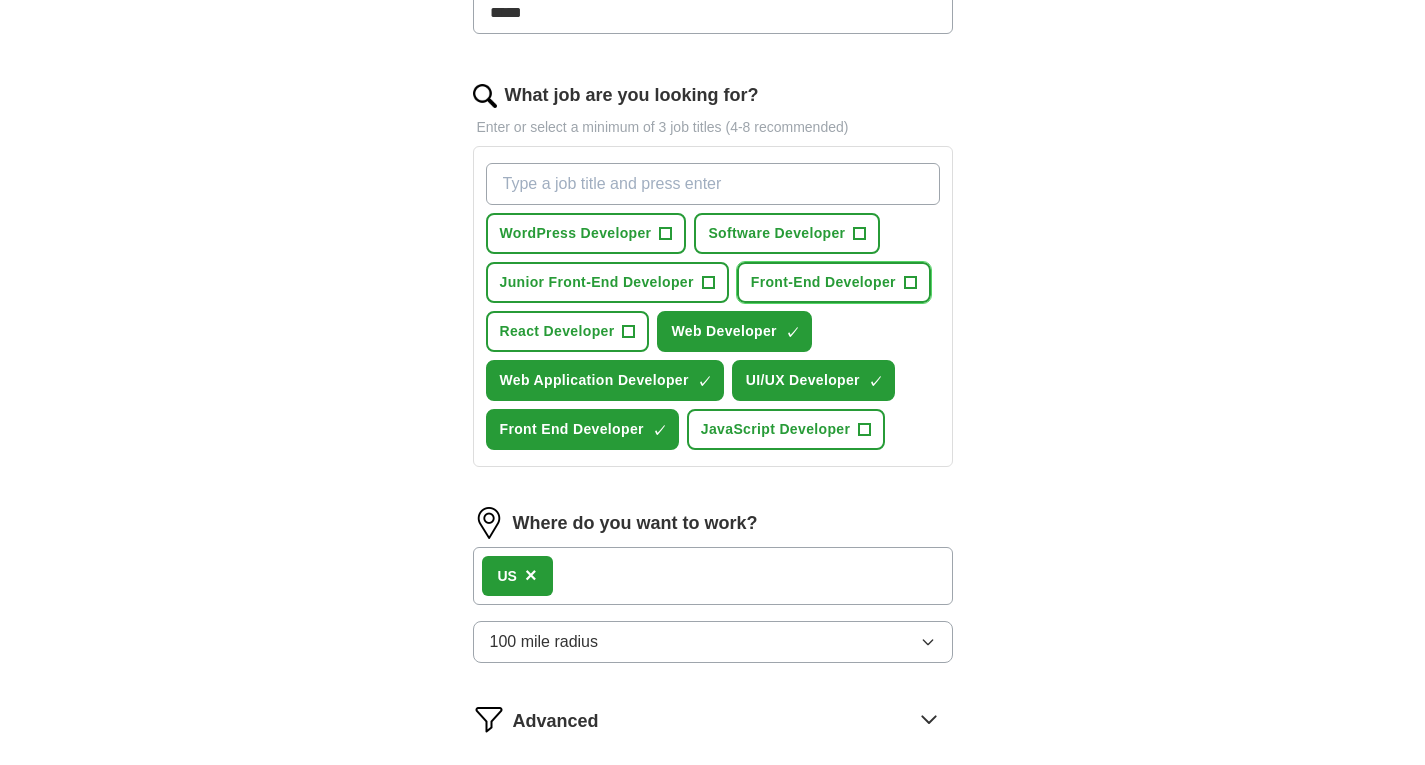 click on "Front-End Developer" at bounding box center [823, 282] 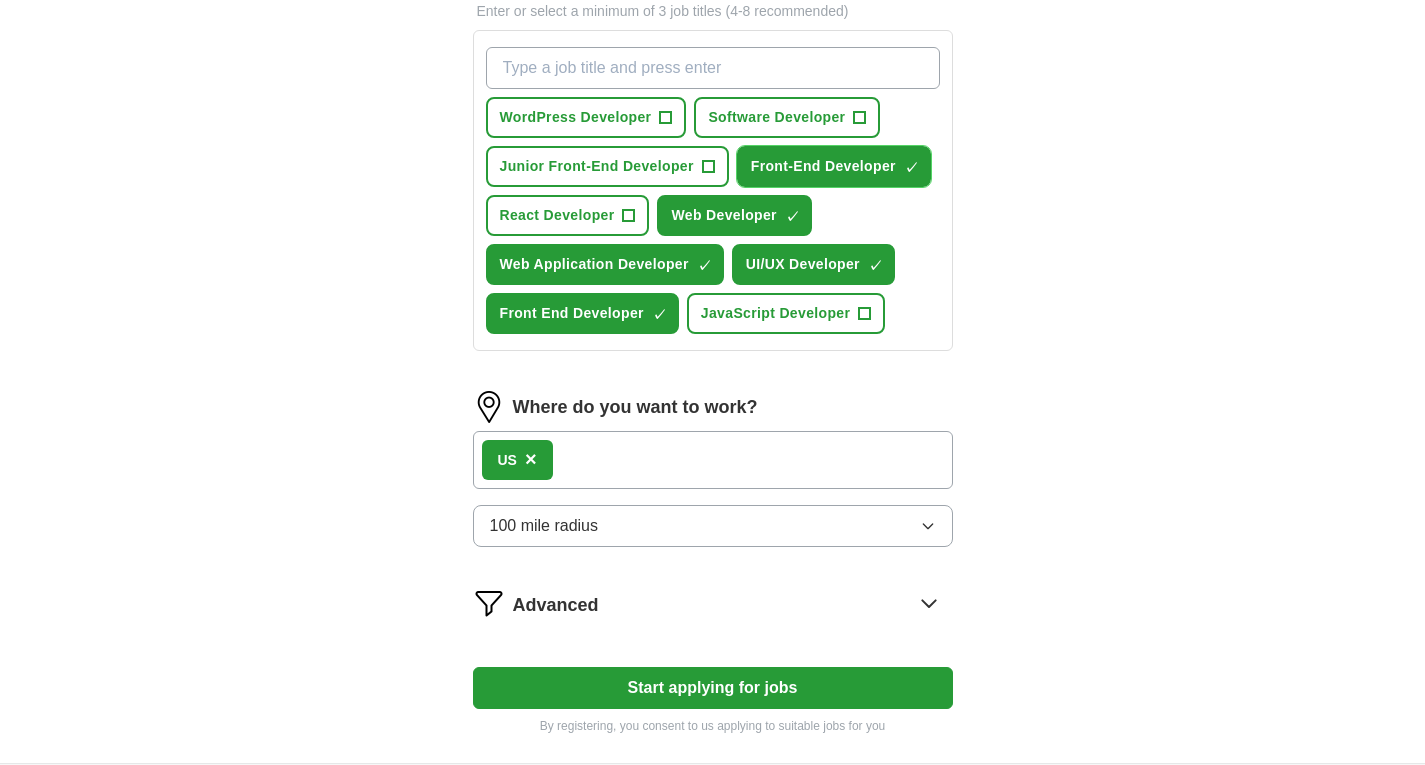 scroll, scrollTop: 906, scrollLeft: 0, axis: vertical 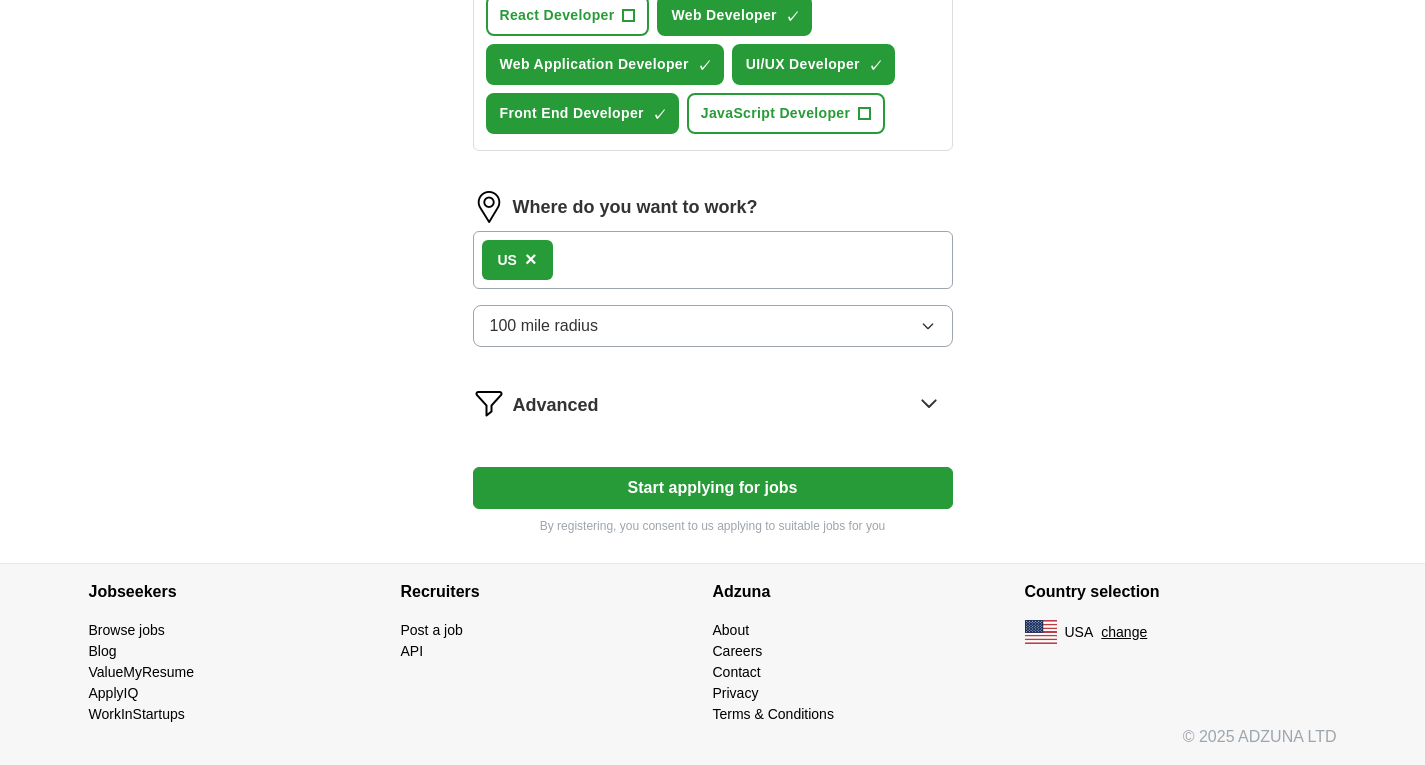 click on "Start applying for jobs" at bounding box center (713, 488) 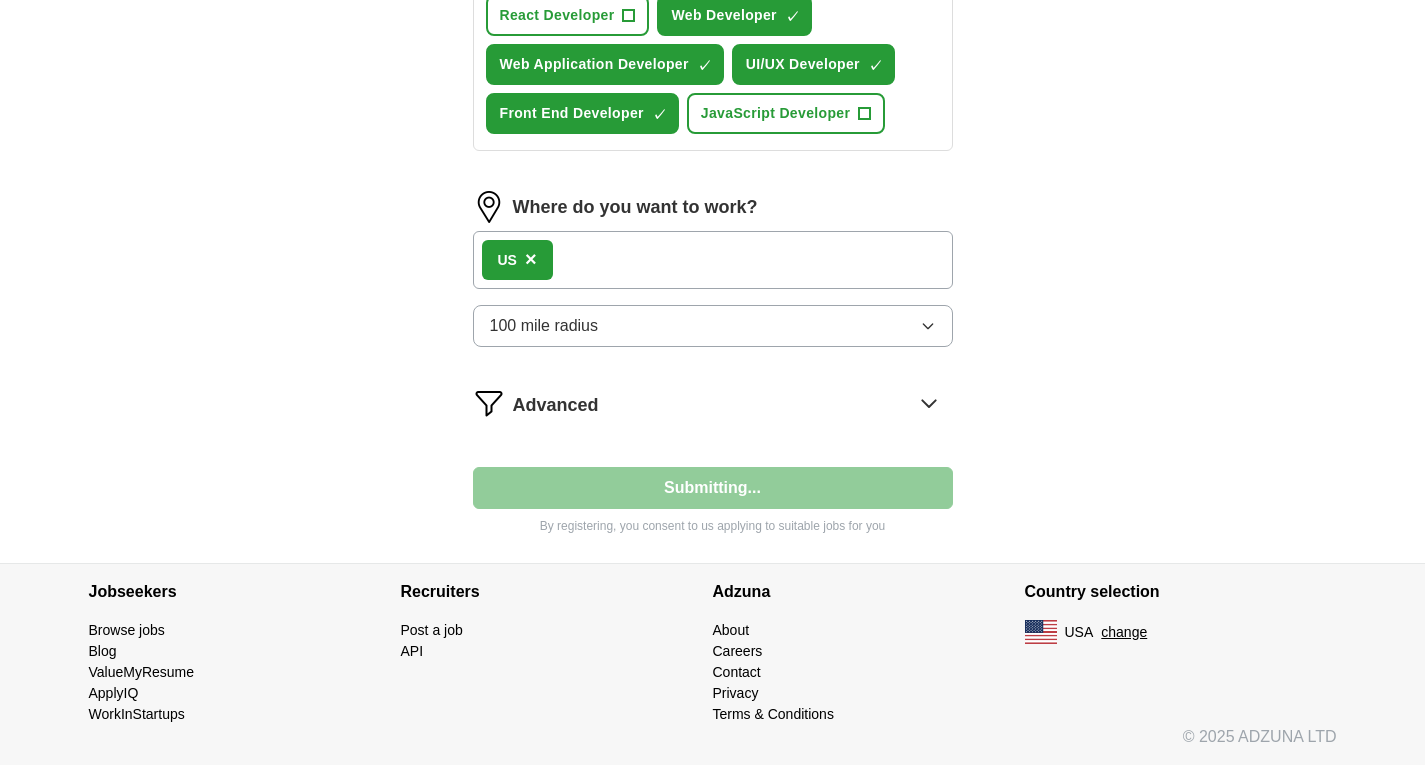 select on "**" 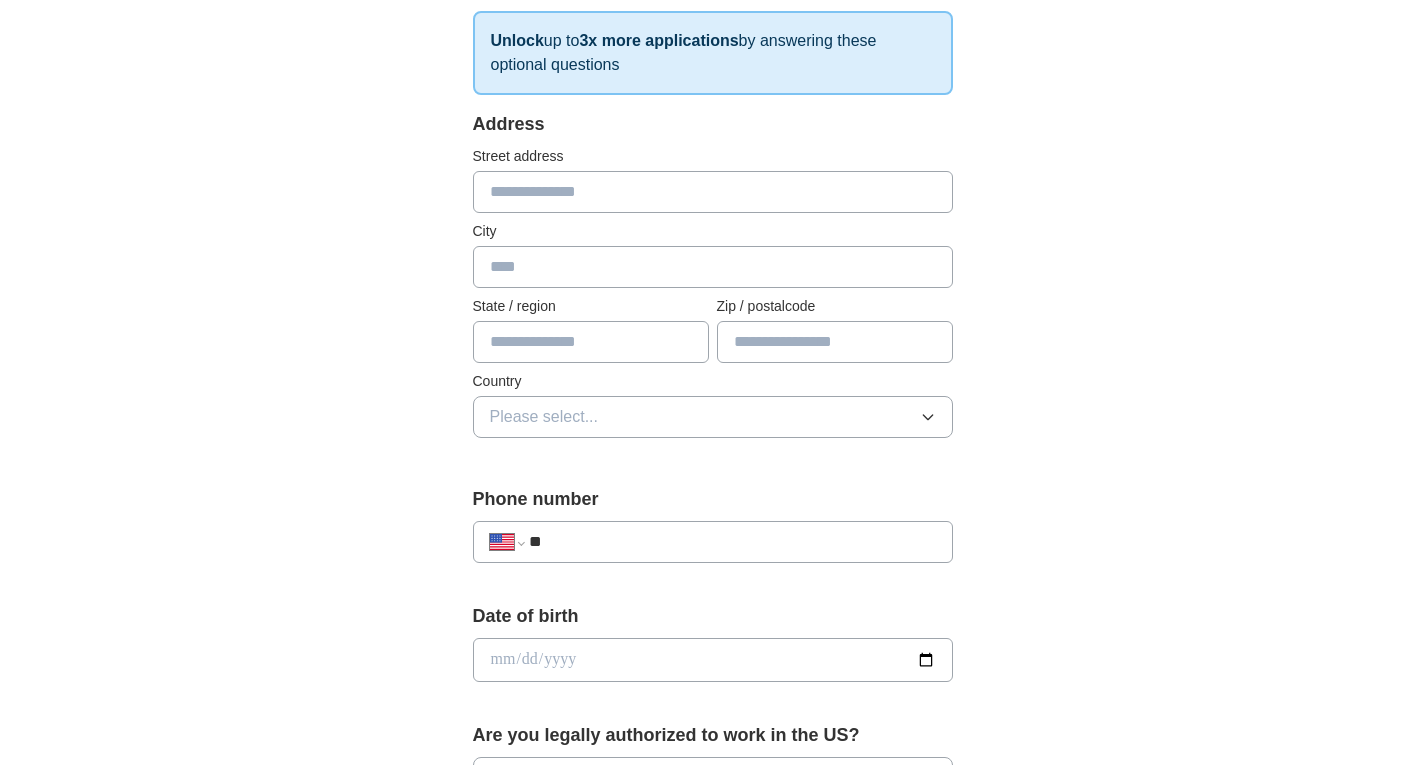 scroll, scrollTop: 400, scrollLeft: 0, axis: vertical 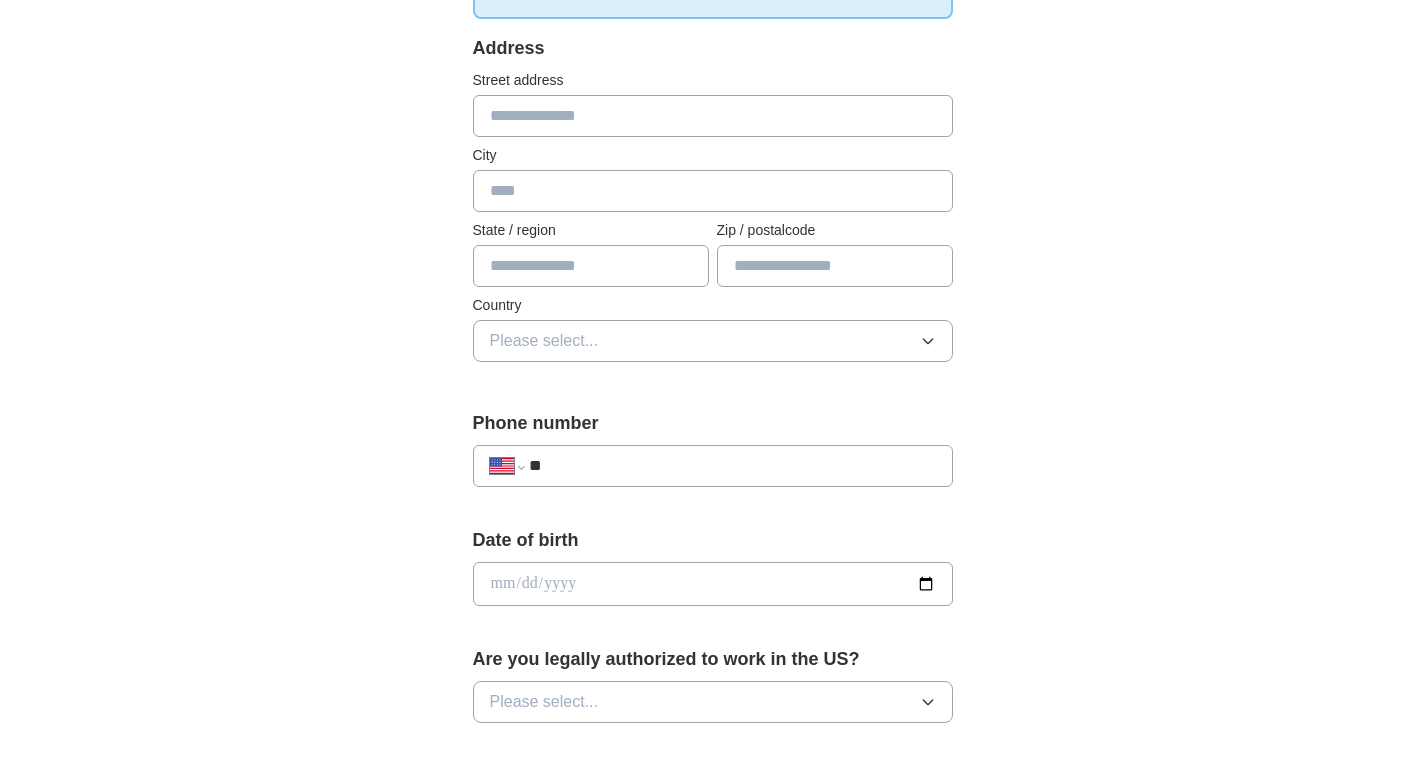 click at bounding box center (713, 116) 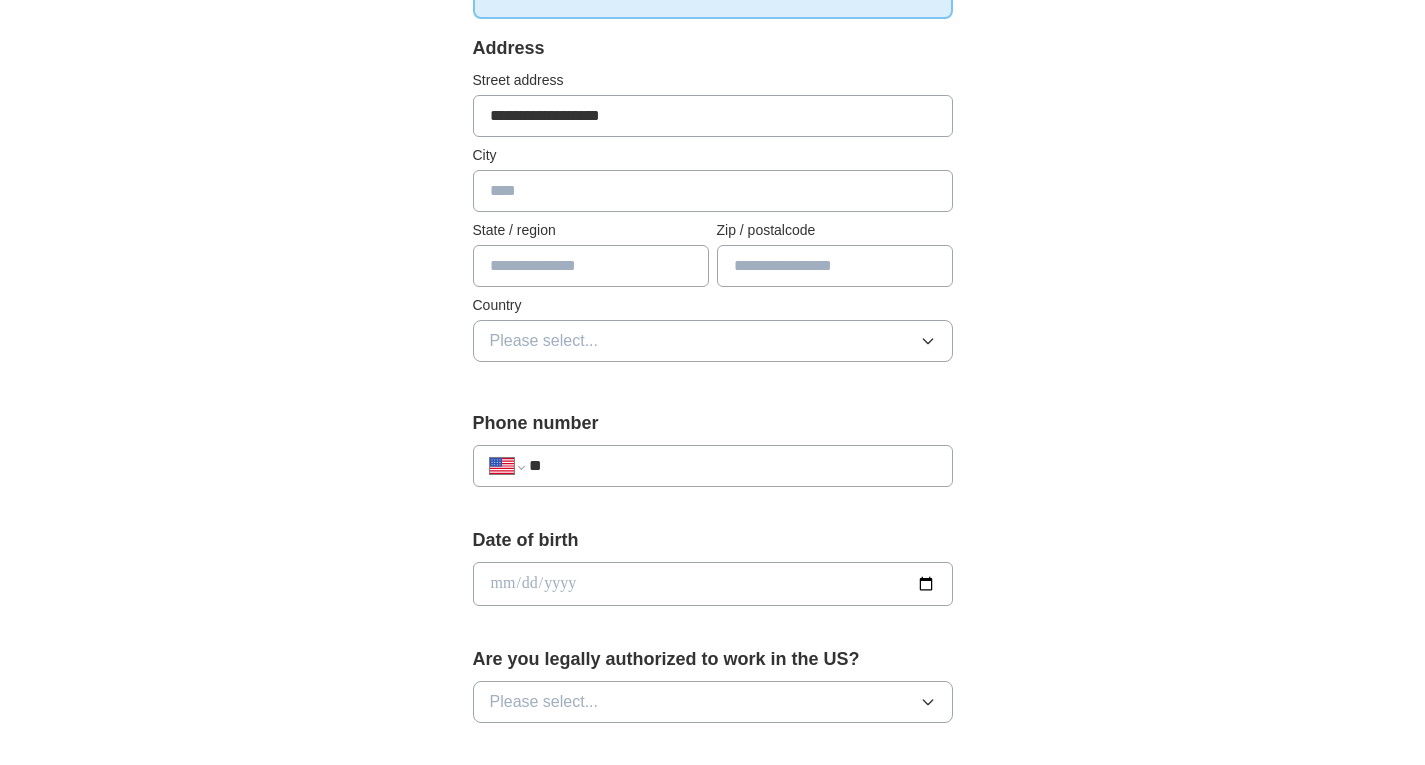 type on "*******" 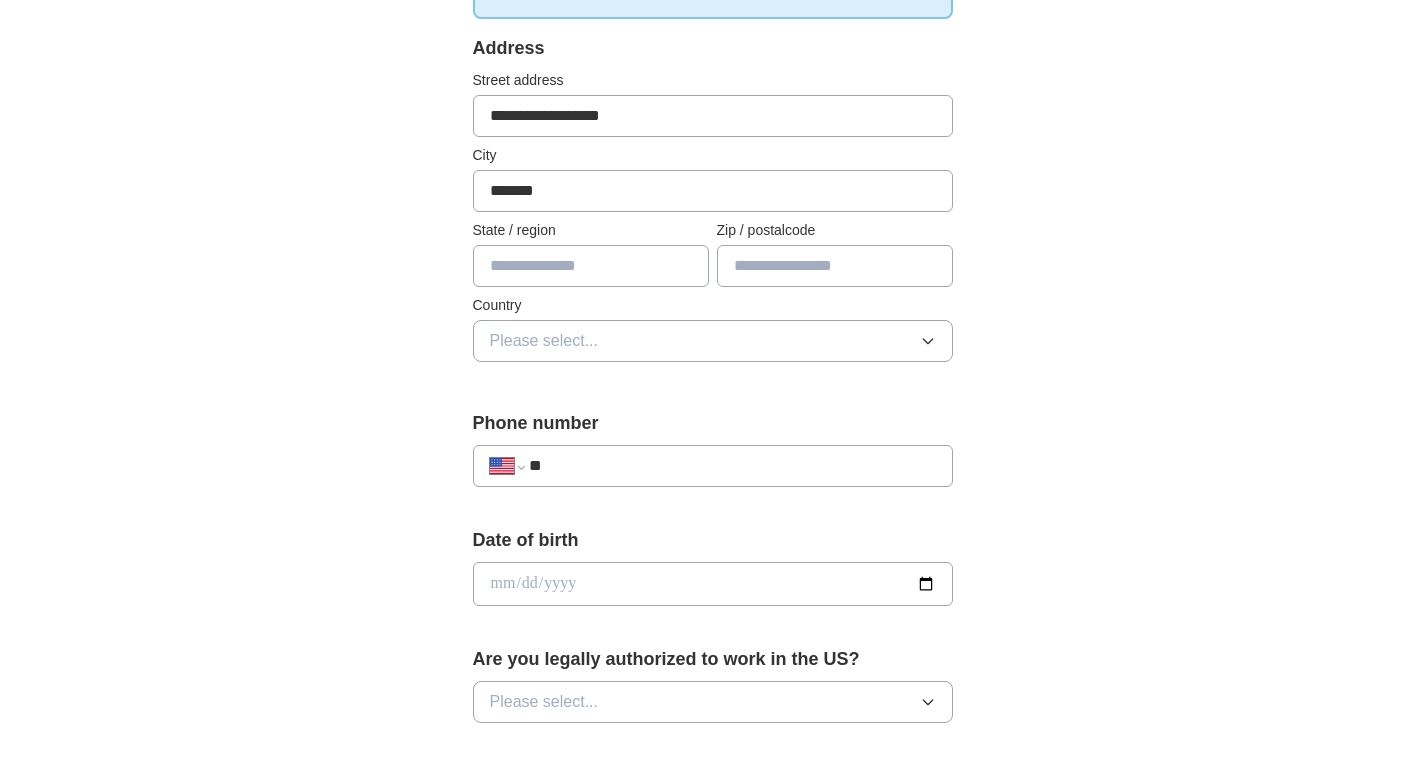 type on "**" 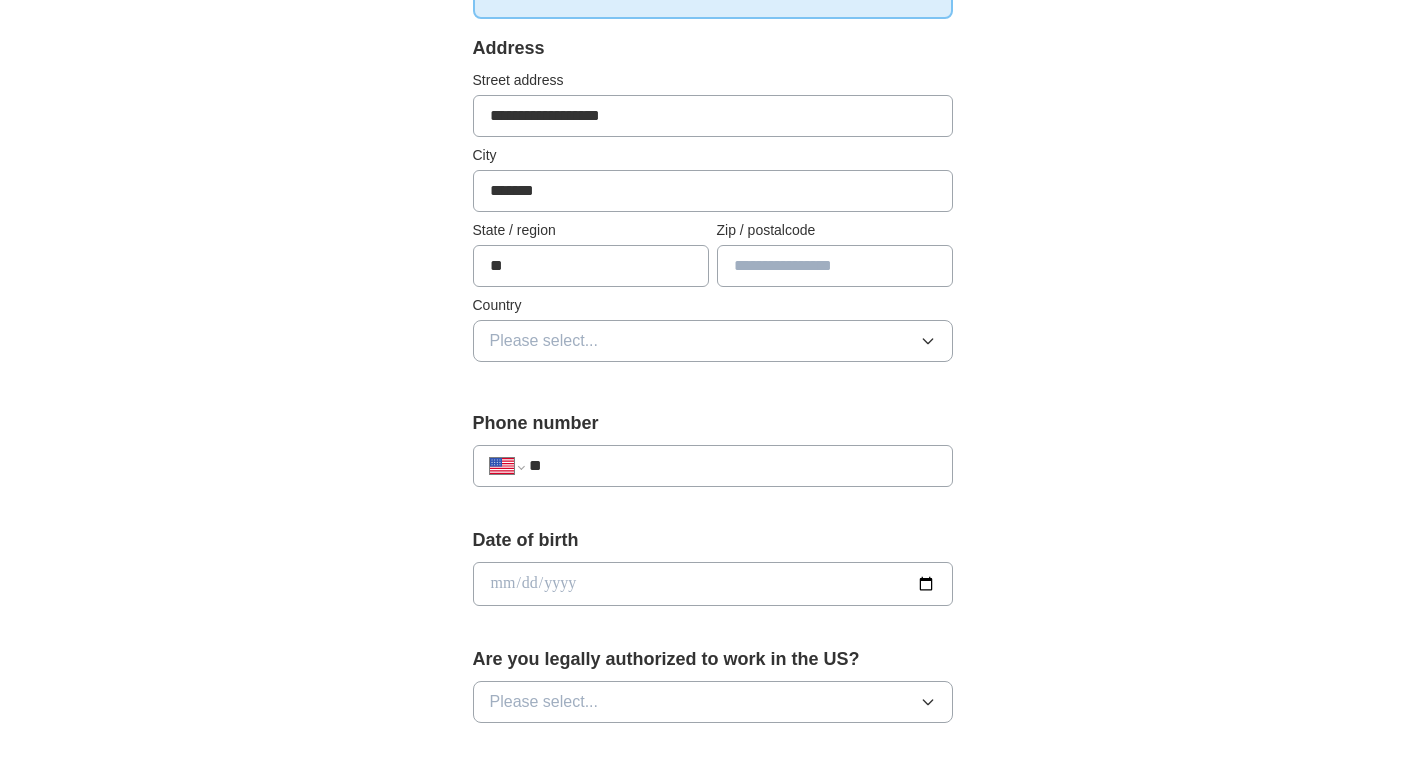type on "*****" 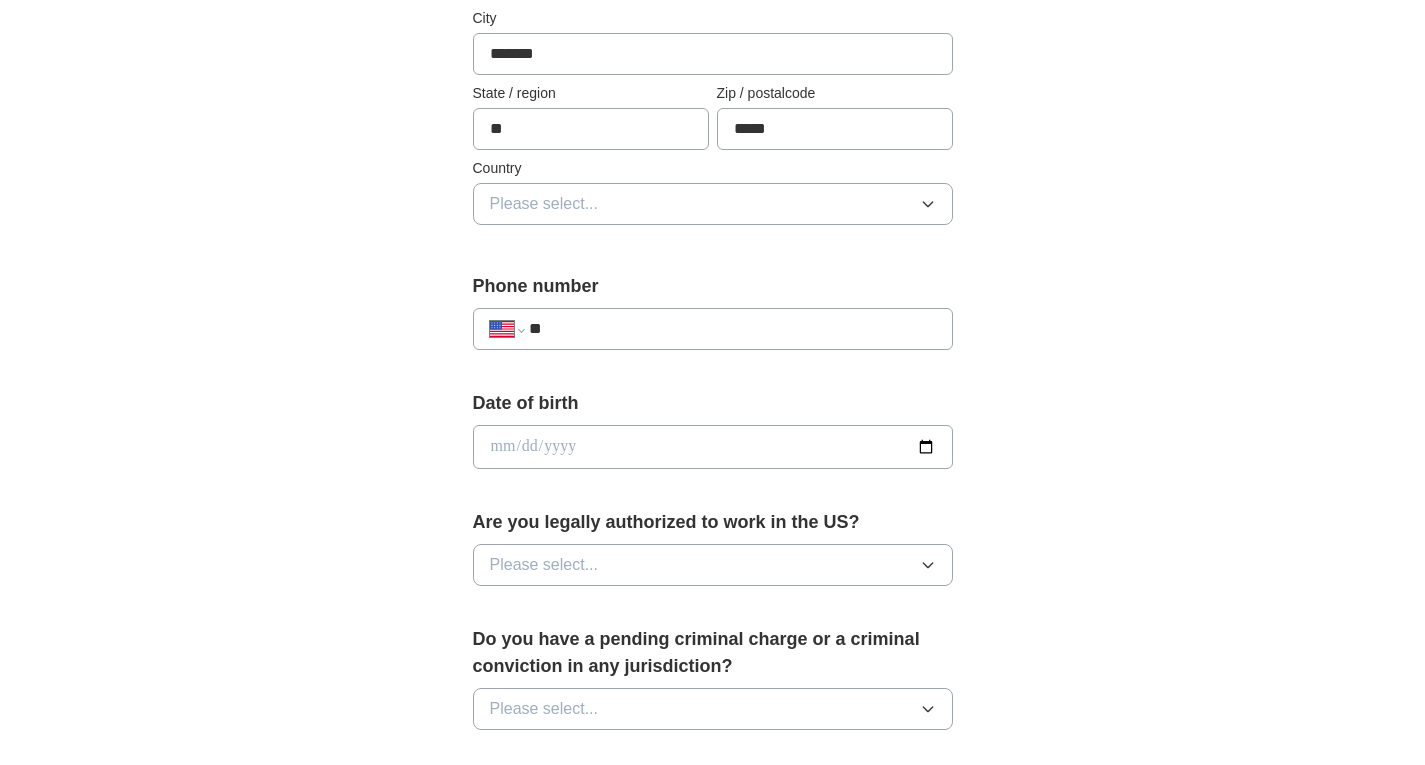 scroll, scrollTop: 600, scrollLeft: 0, axis: vertical 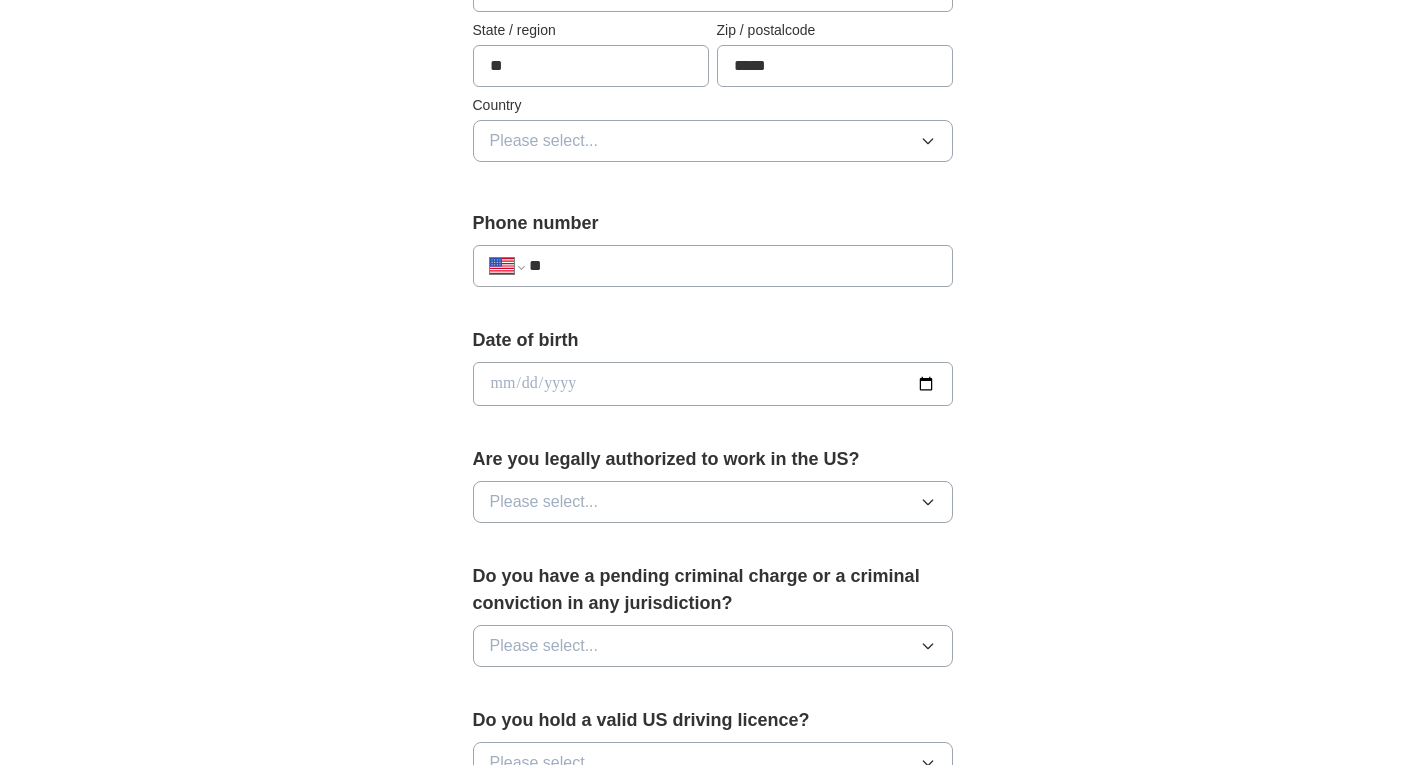 click on "Please select..." at bounding box center [713, 141] 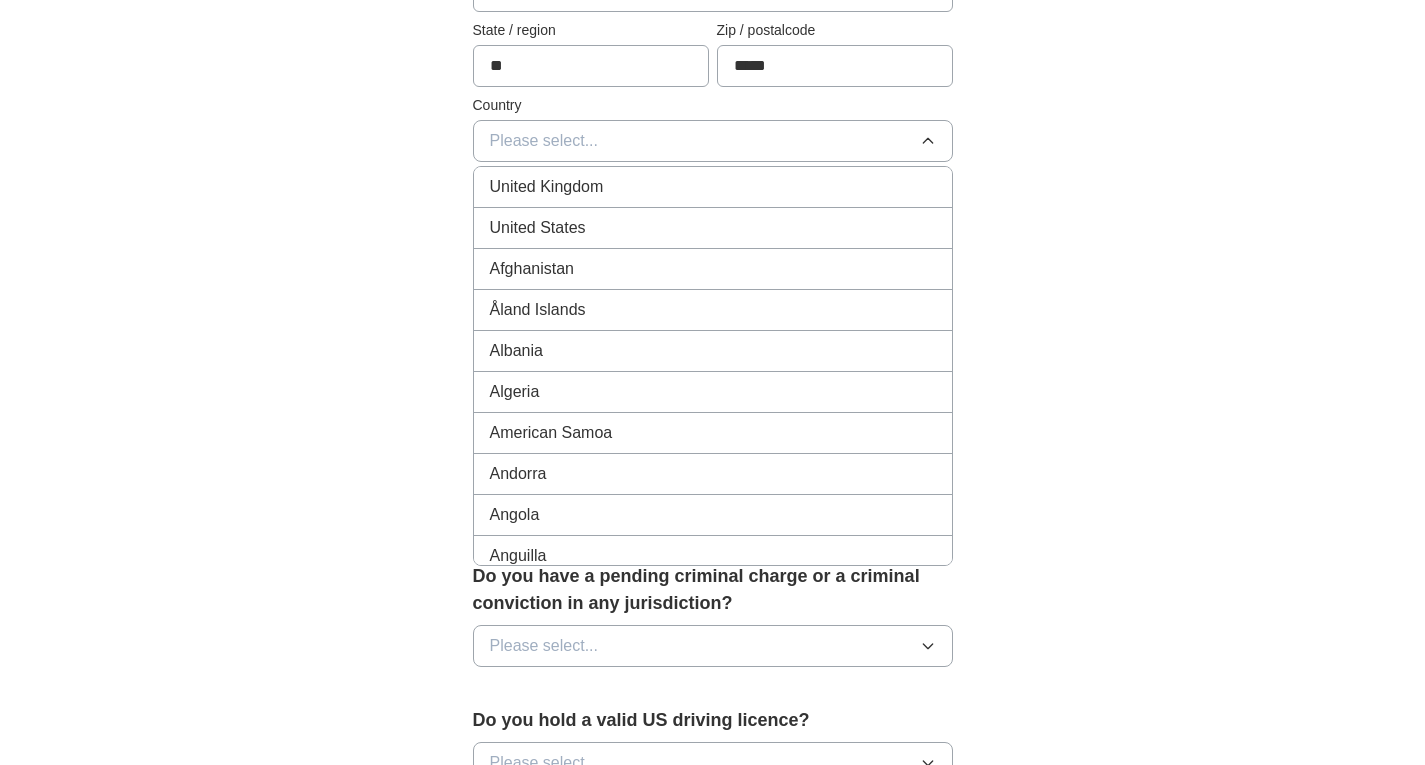 click on "United States" at bounding box center (713, 228) 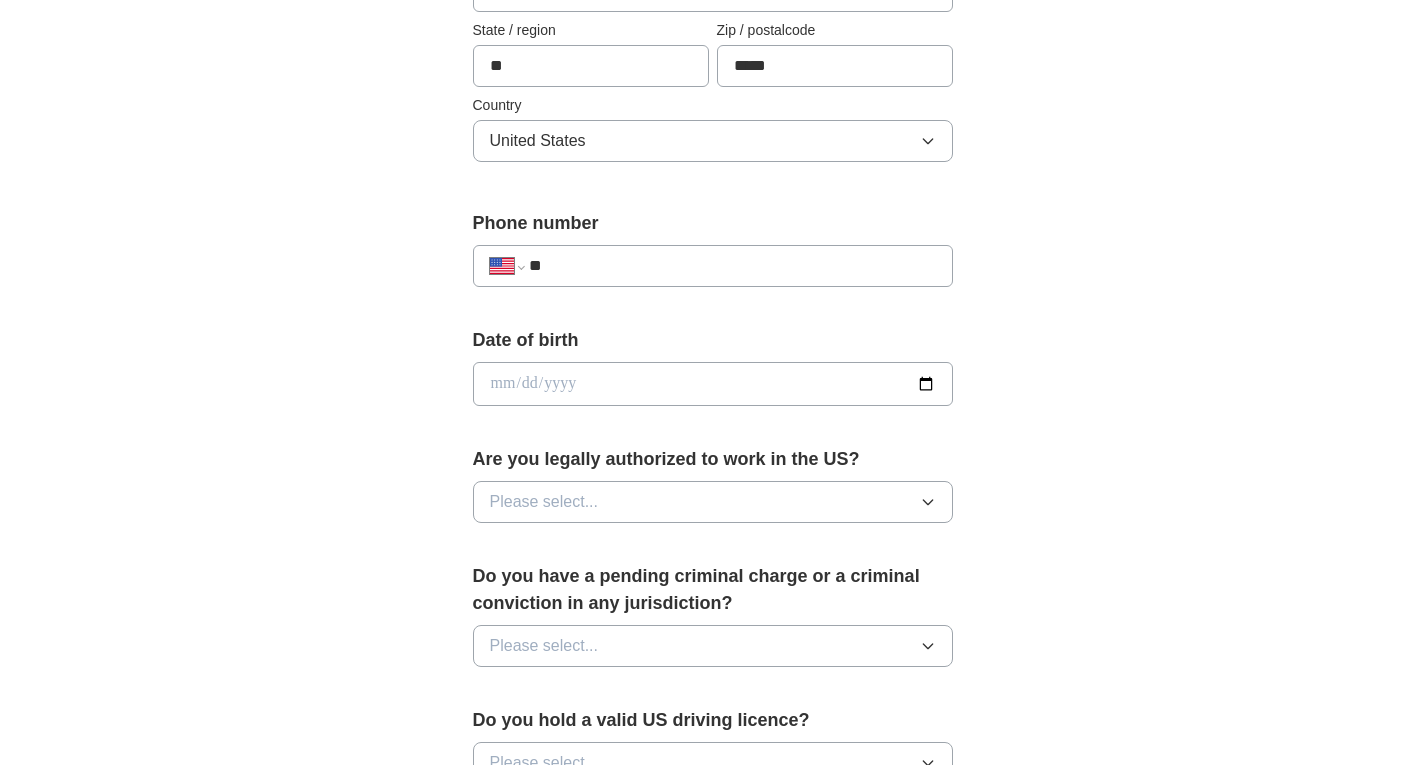 click on "**" at bounding box center [732, 266] 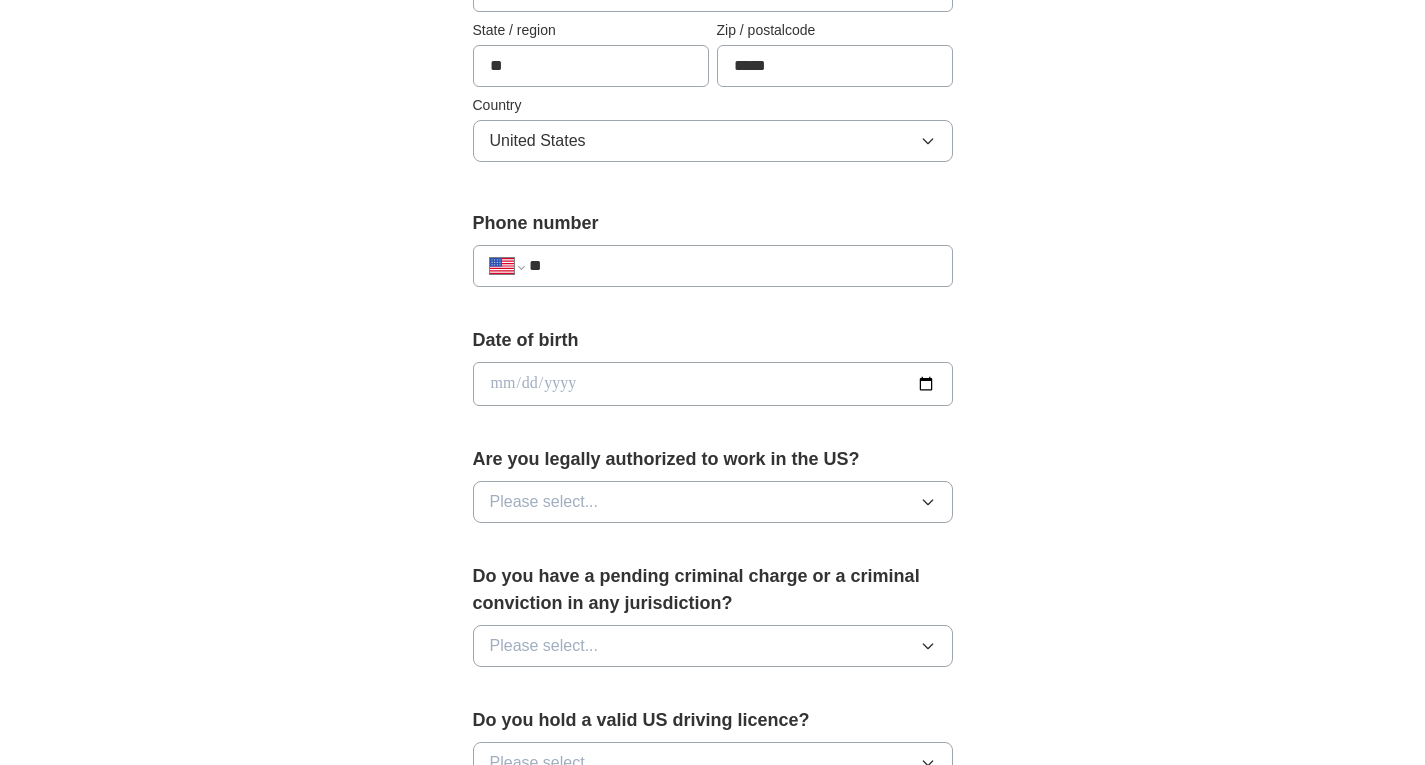 click on "**" at bounding box center [732, 266] 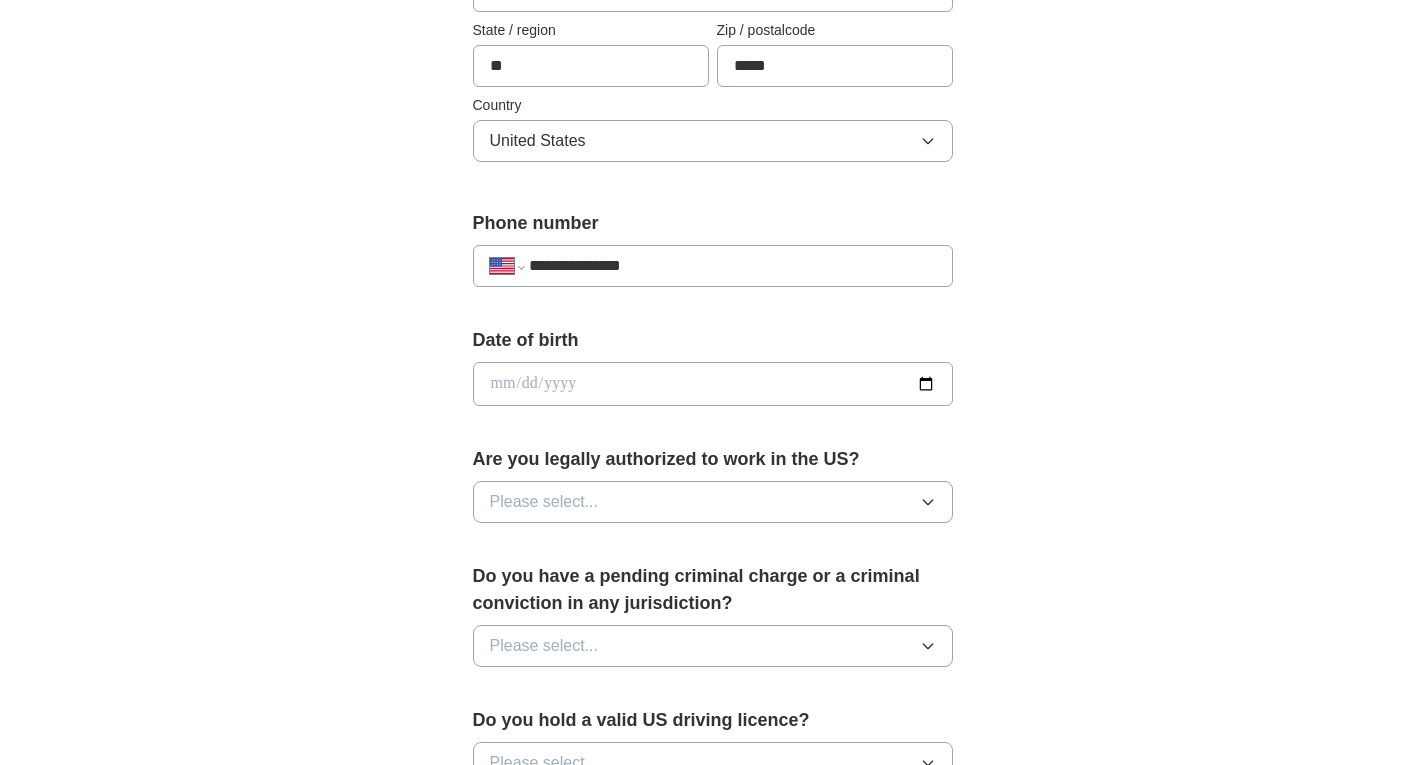 type on "**********" 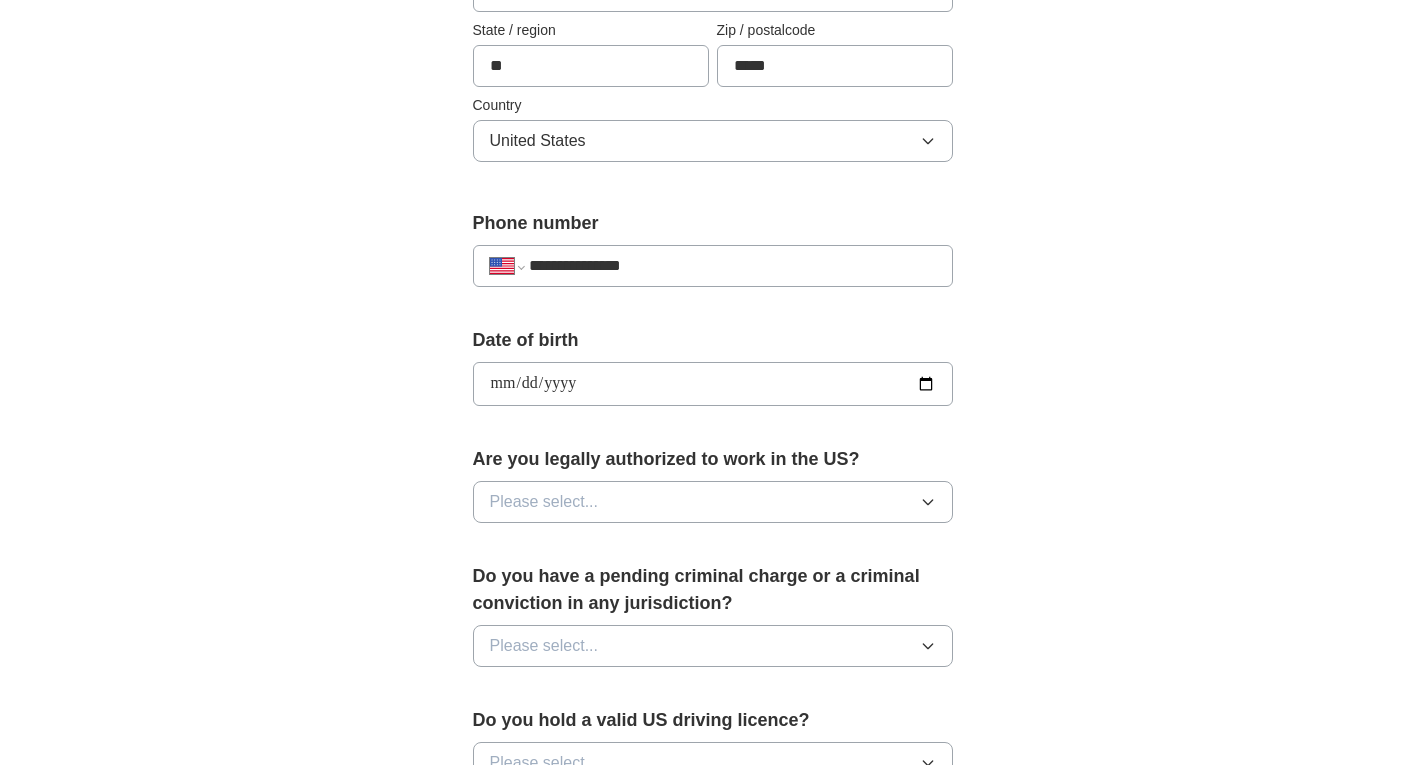 type on "**********" 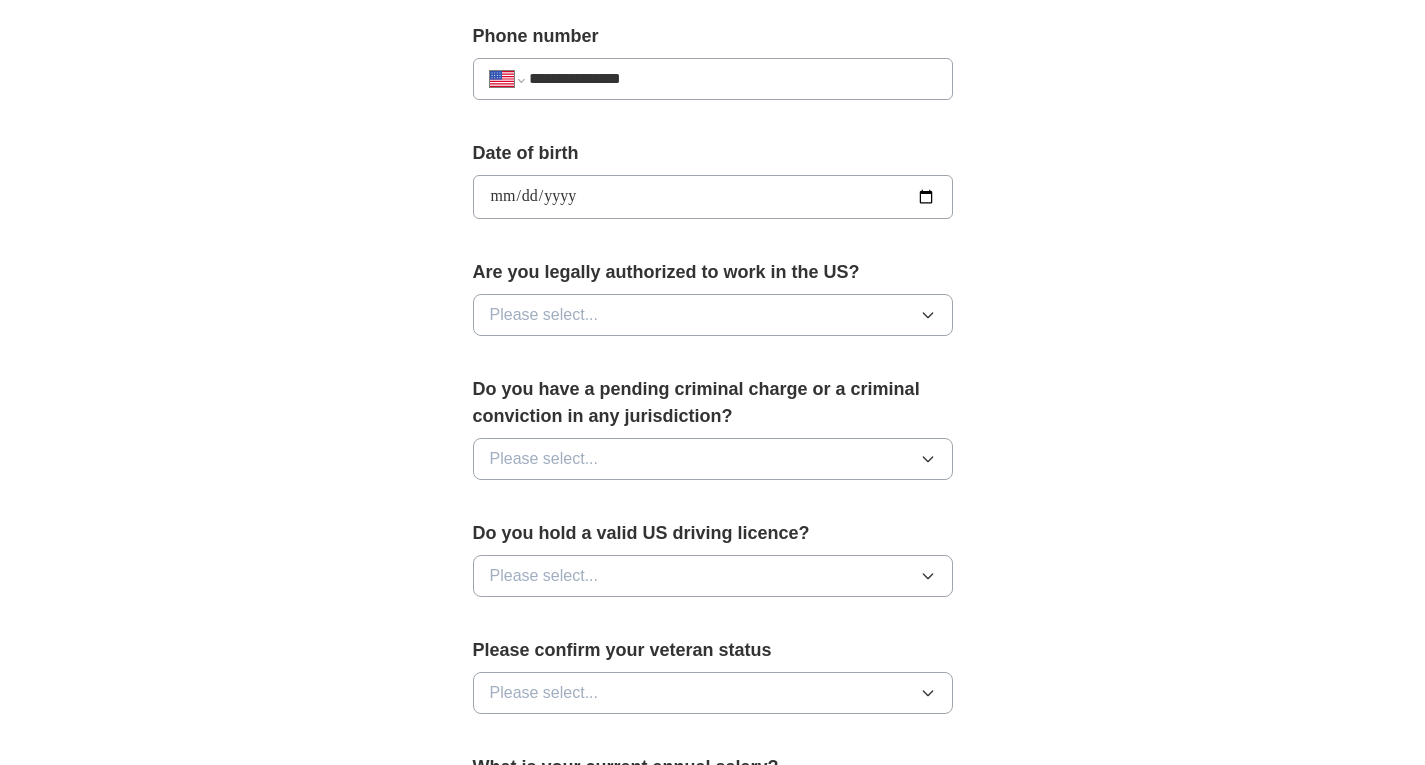 scroll, scrollTop: 800, scrollLeft: 0, axis: vertical 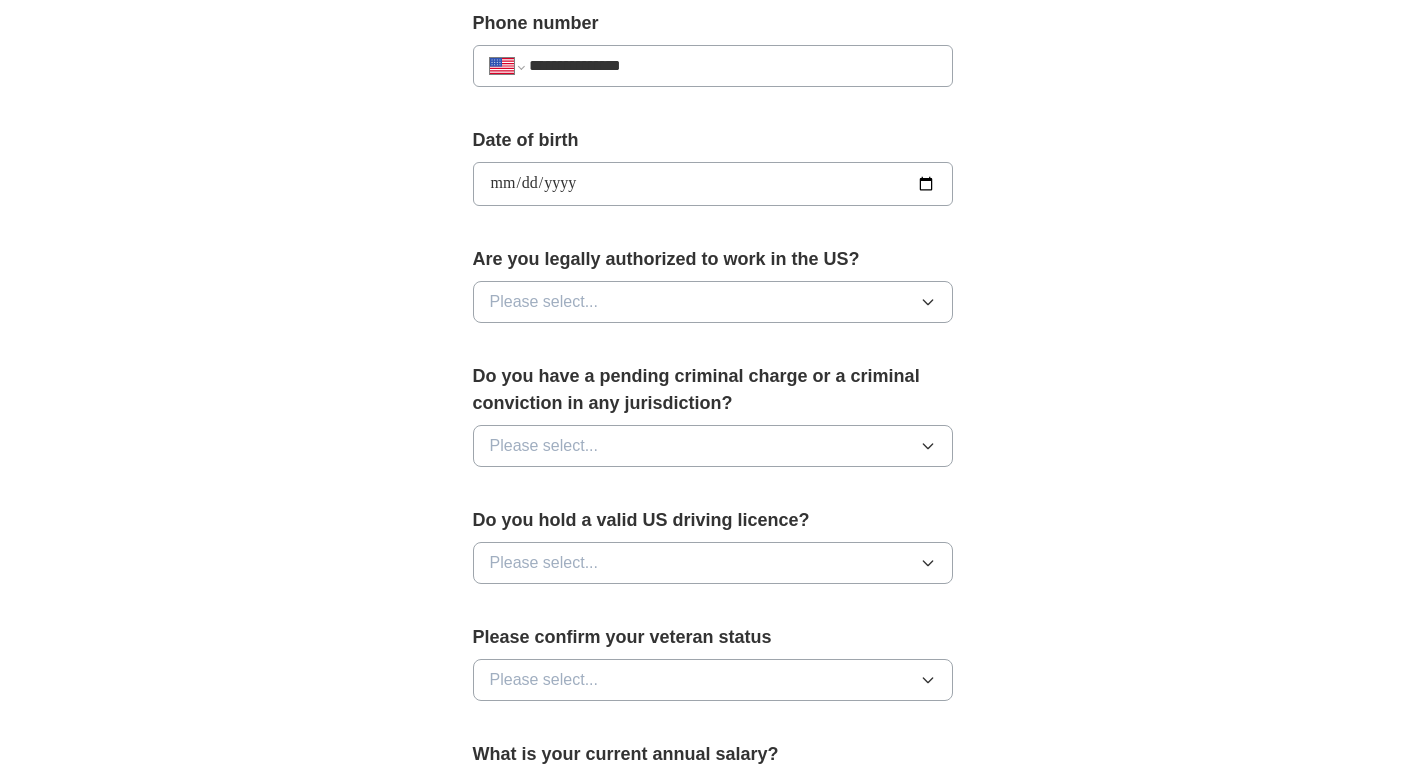 click on "Please select..." at bounding box center [713, 302] 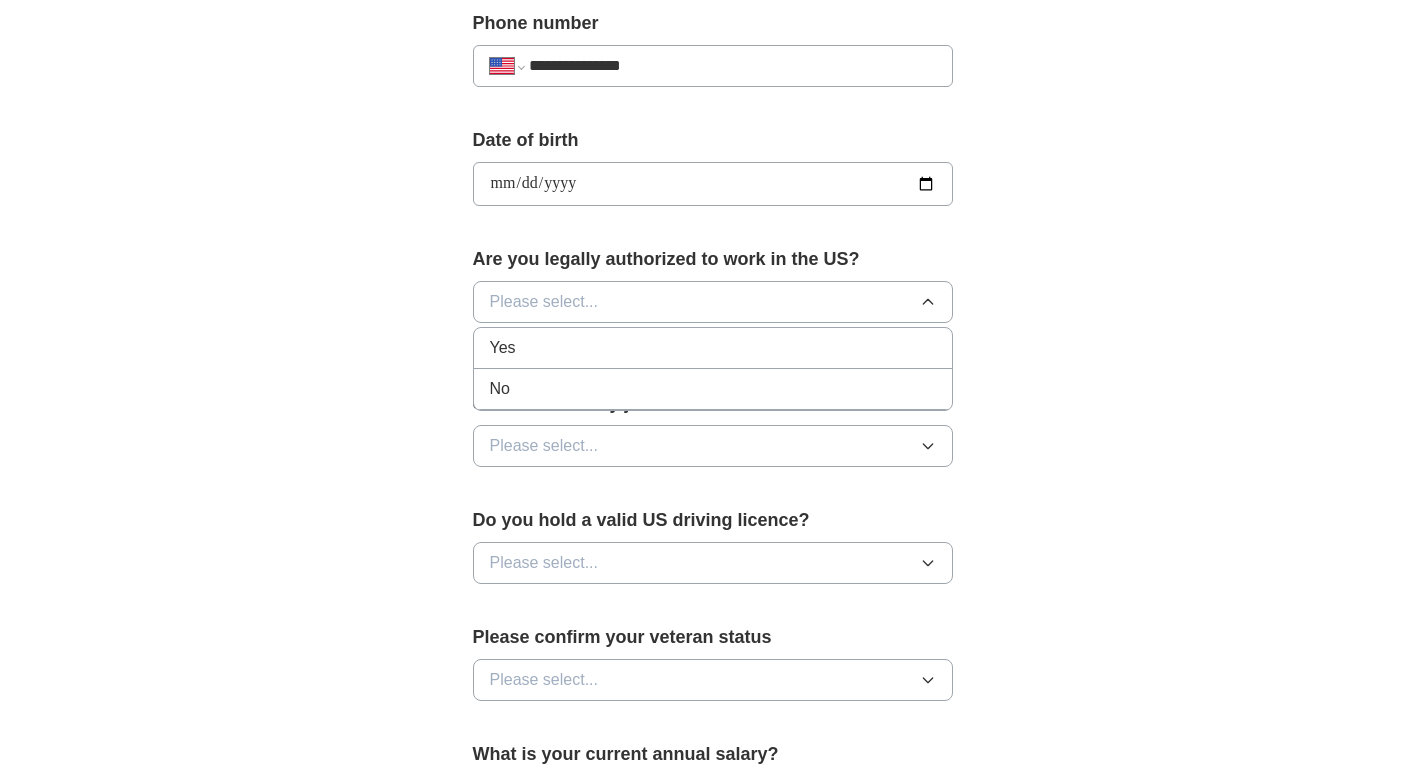 click on "Yes" at bounding box center [713, 348] 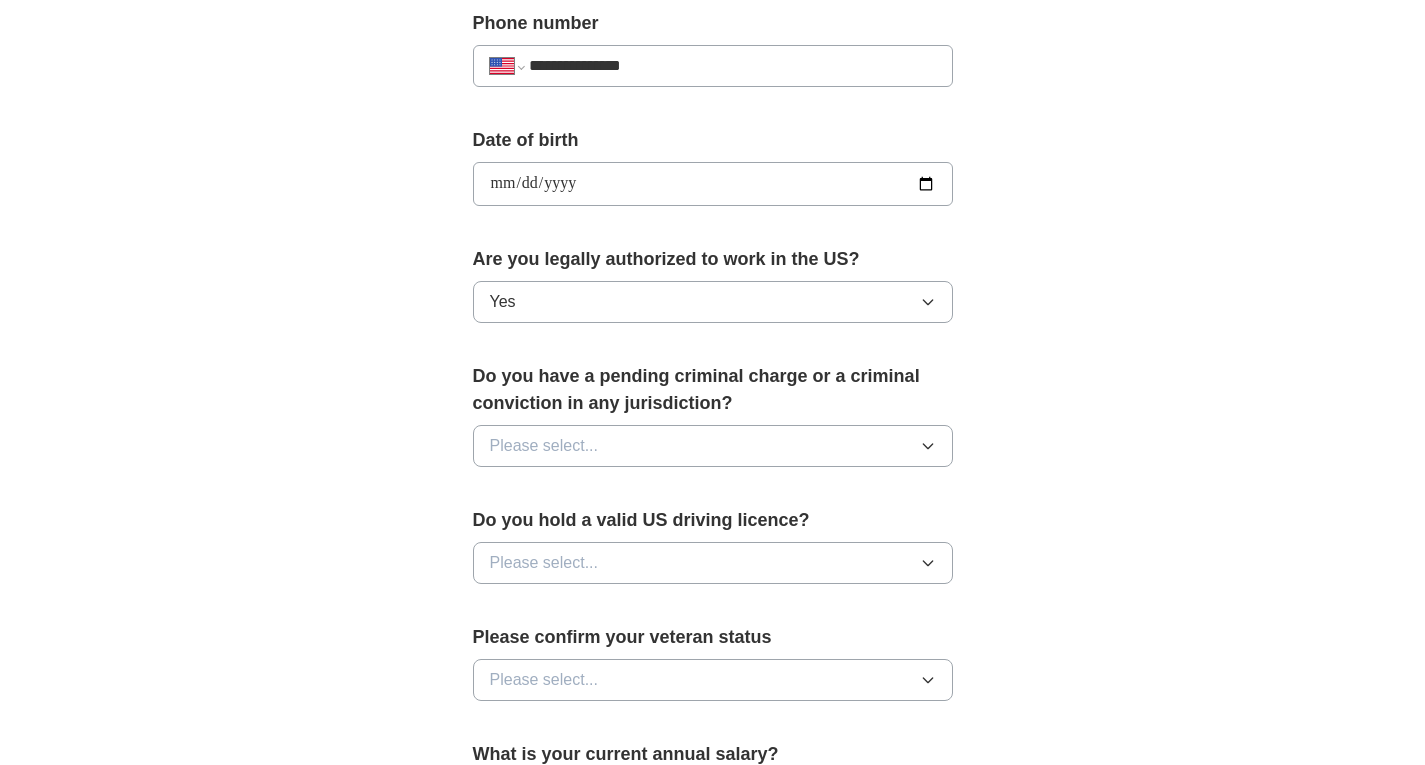 click on "Please select..." at bounding box center [713, 446] 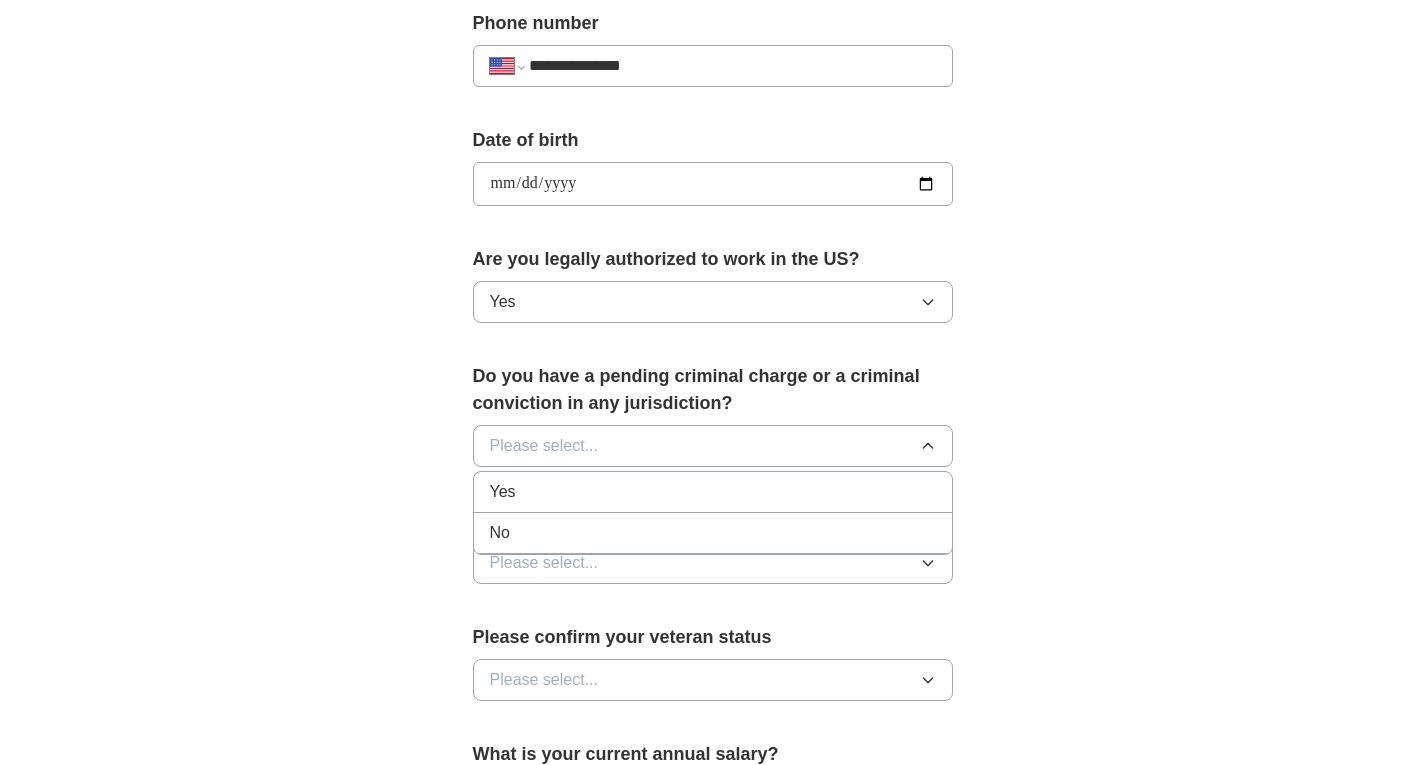 click on "No" at bounding box center [713, 533] 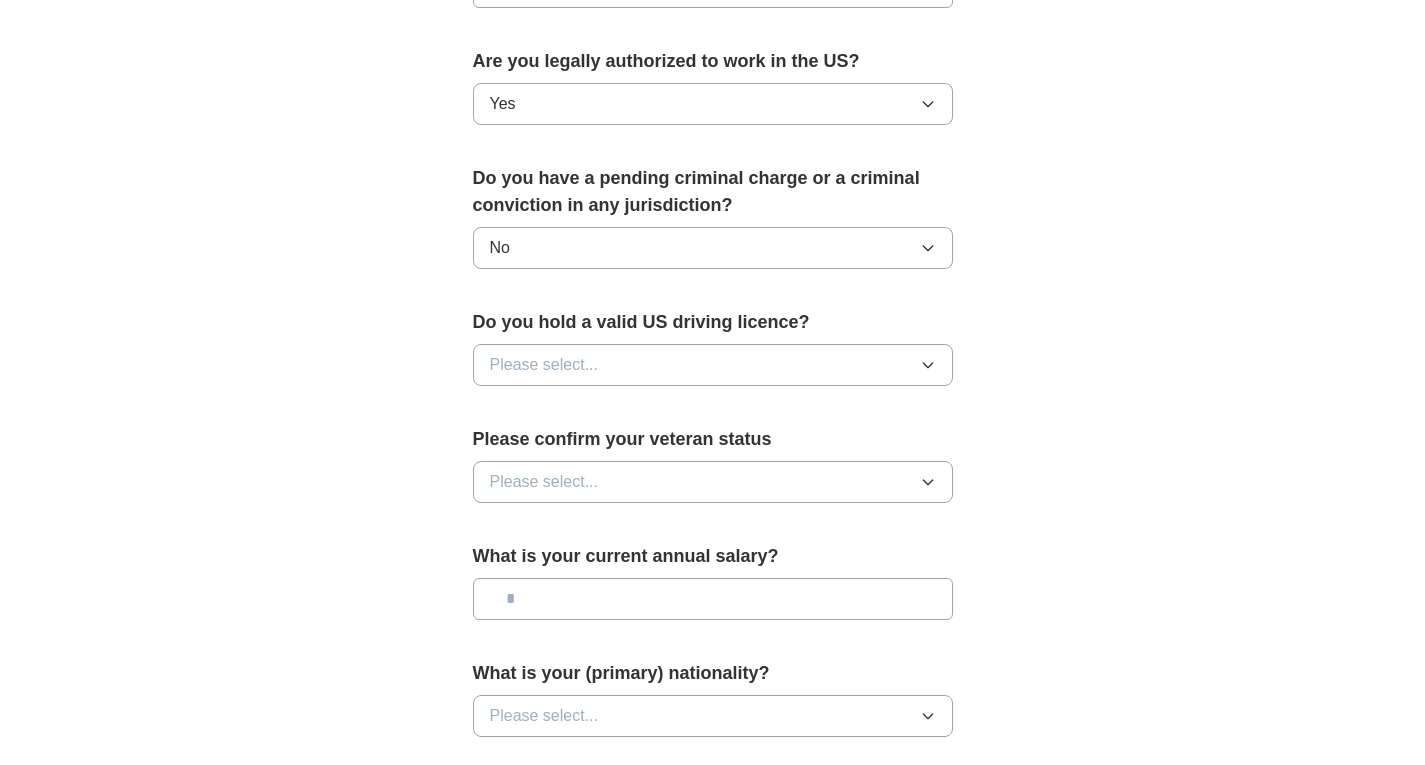 scroll, scrollTop: 1000, scrollLeft: 0, axis: vertical 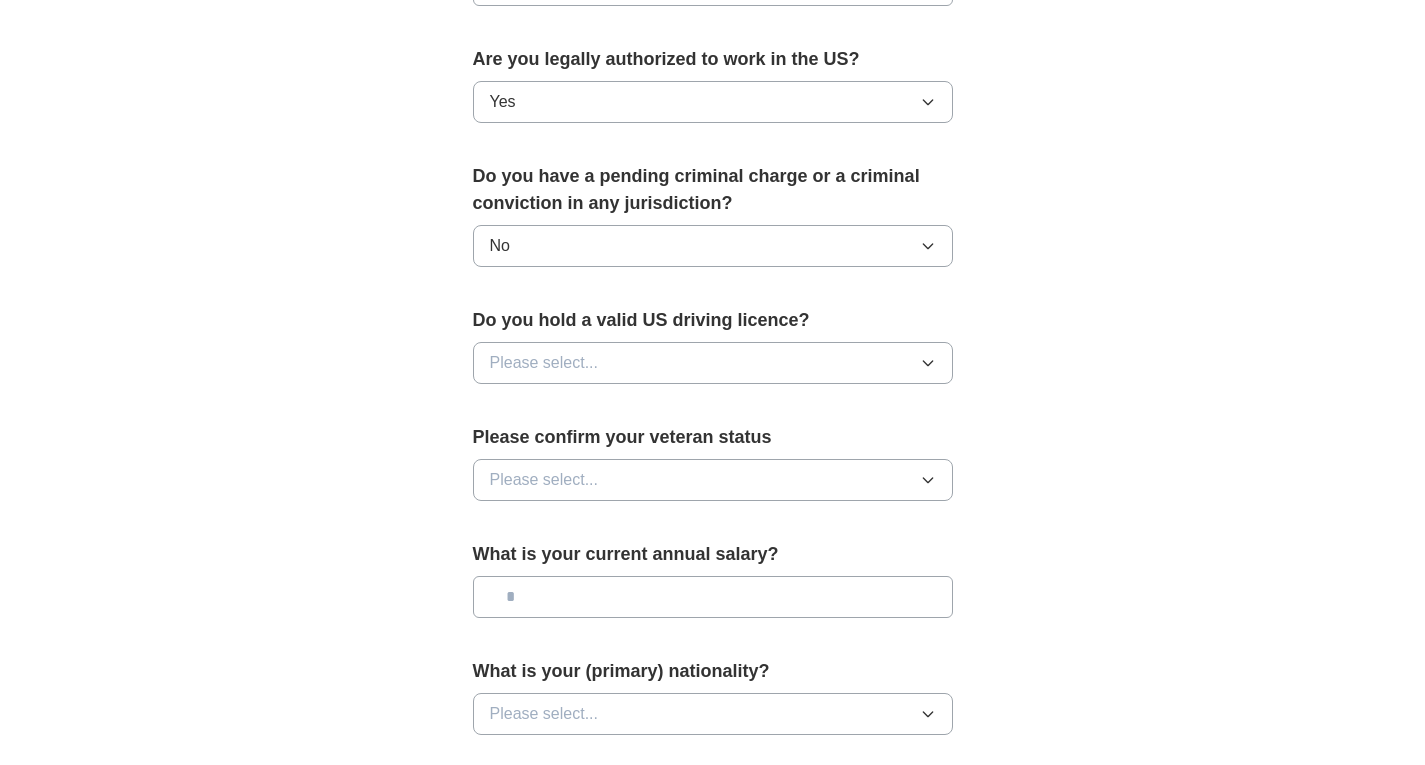 click on "Please select..." at bounding box center [713, 363] 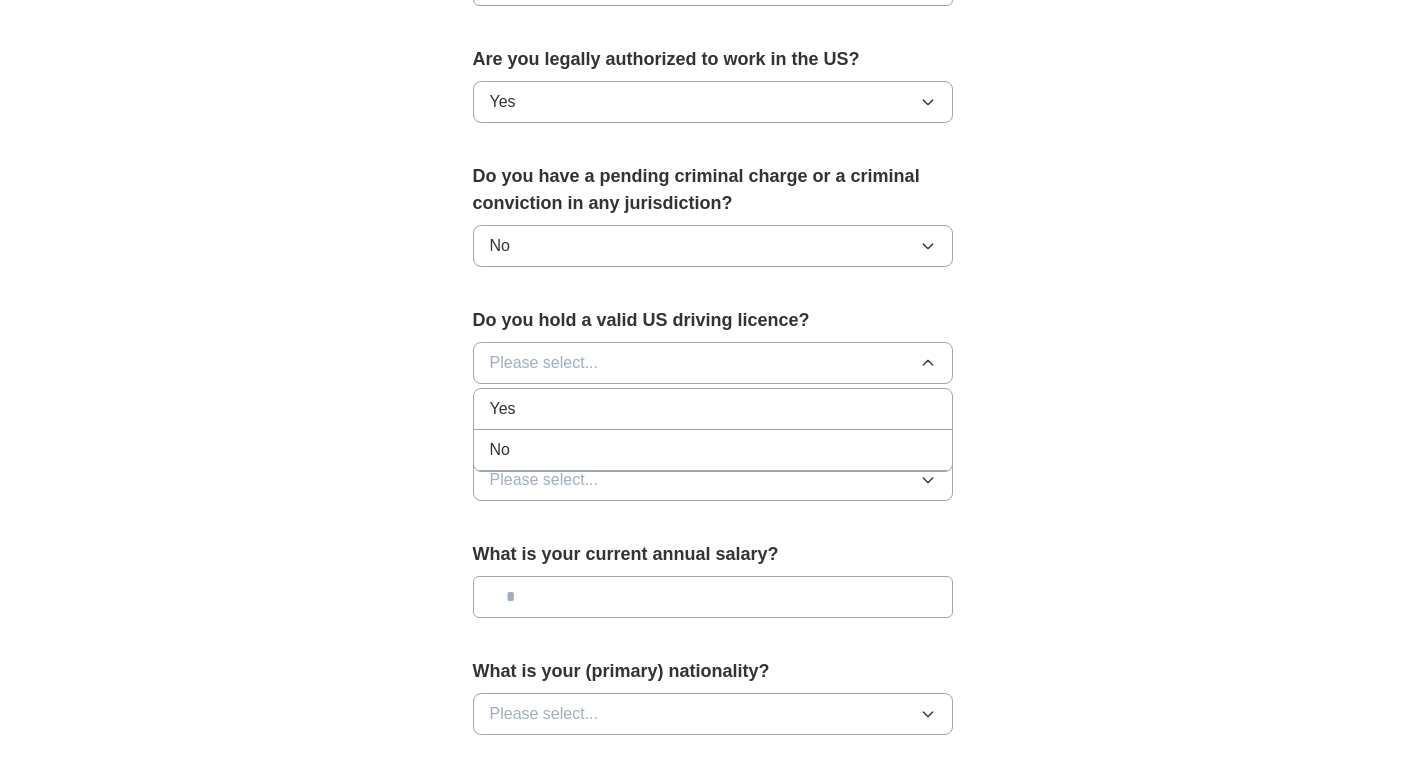 click on "No" at bounding box center [713, 450] 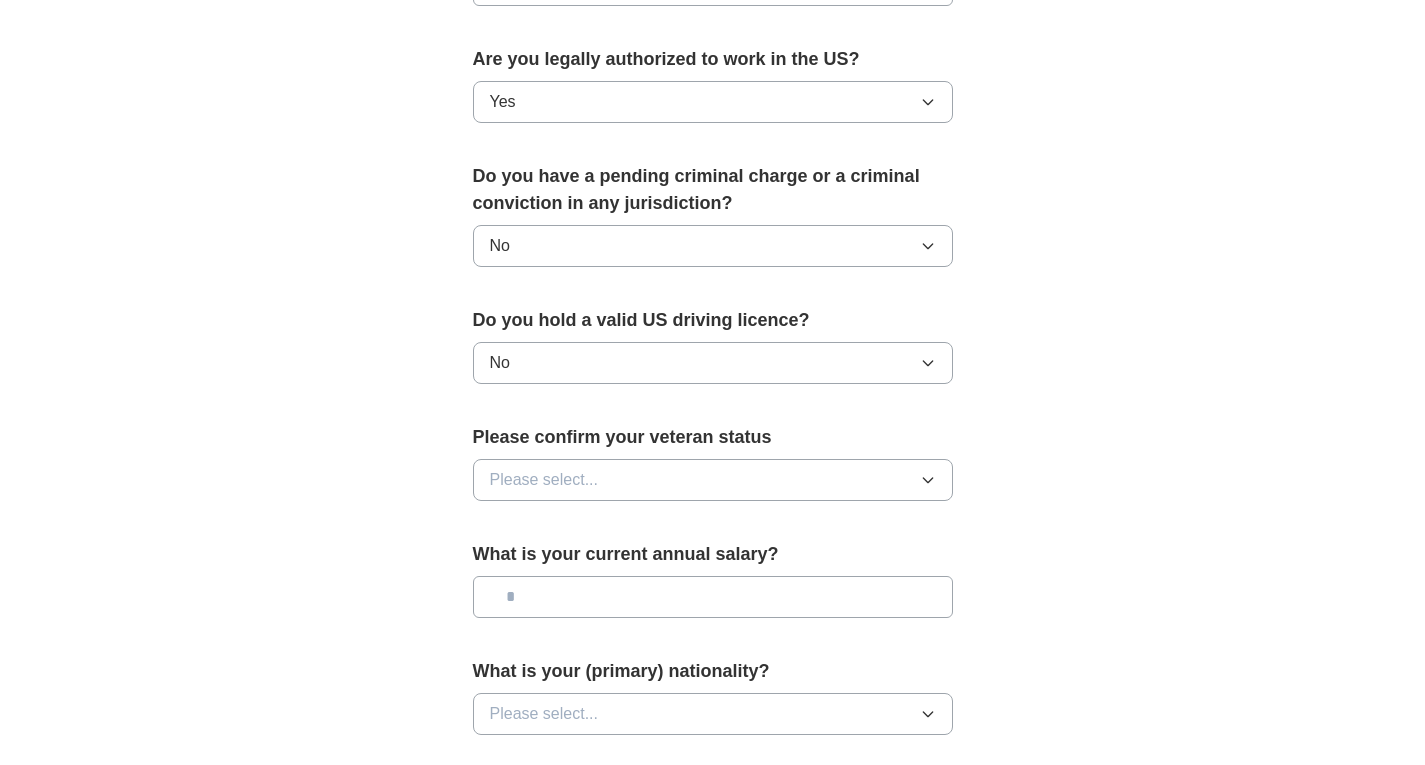 click on "Please select..." at bounding box center [713, 480] 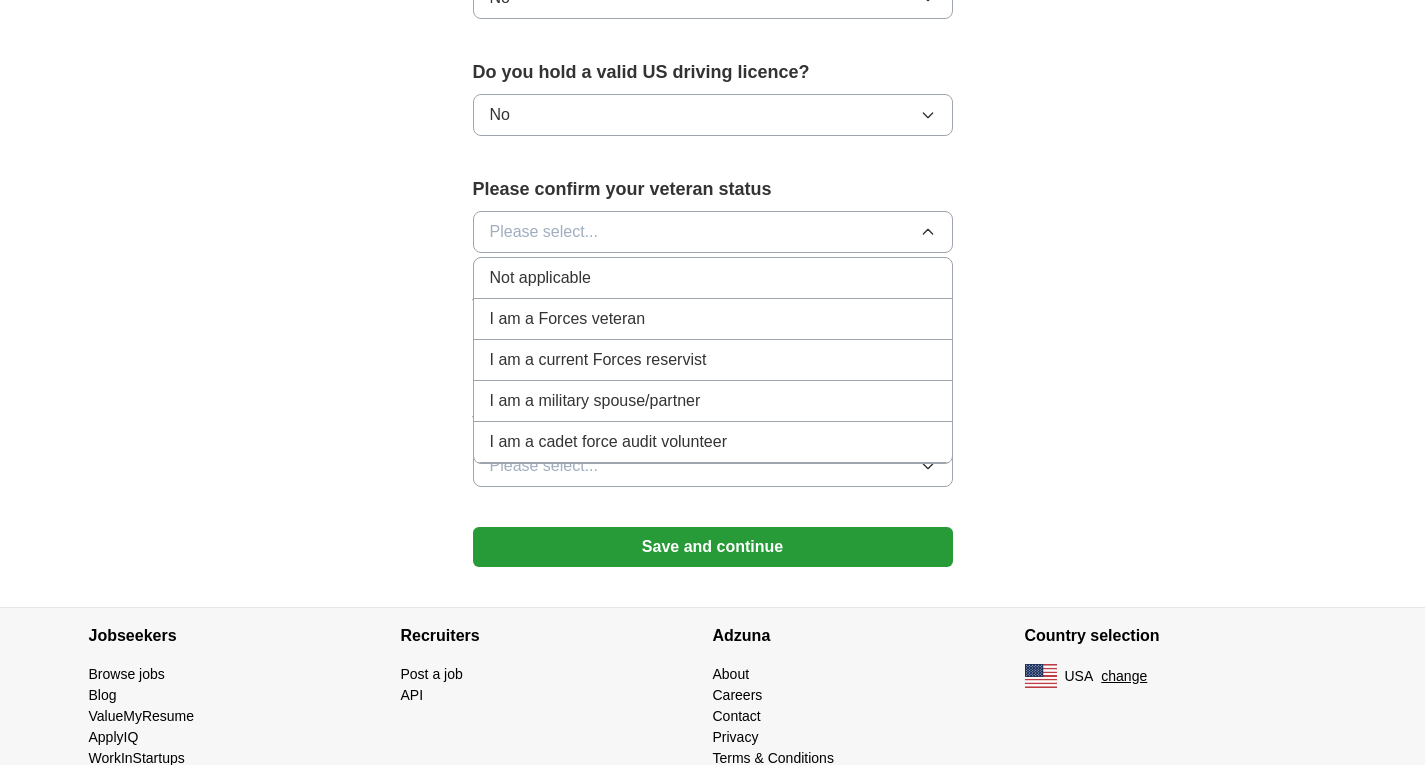 scroll, scrollTop: 1292, scrollLeft: 0, axis: vertical 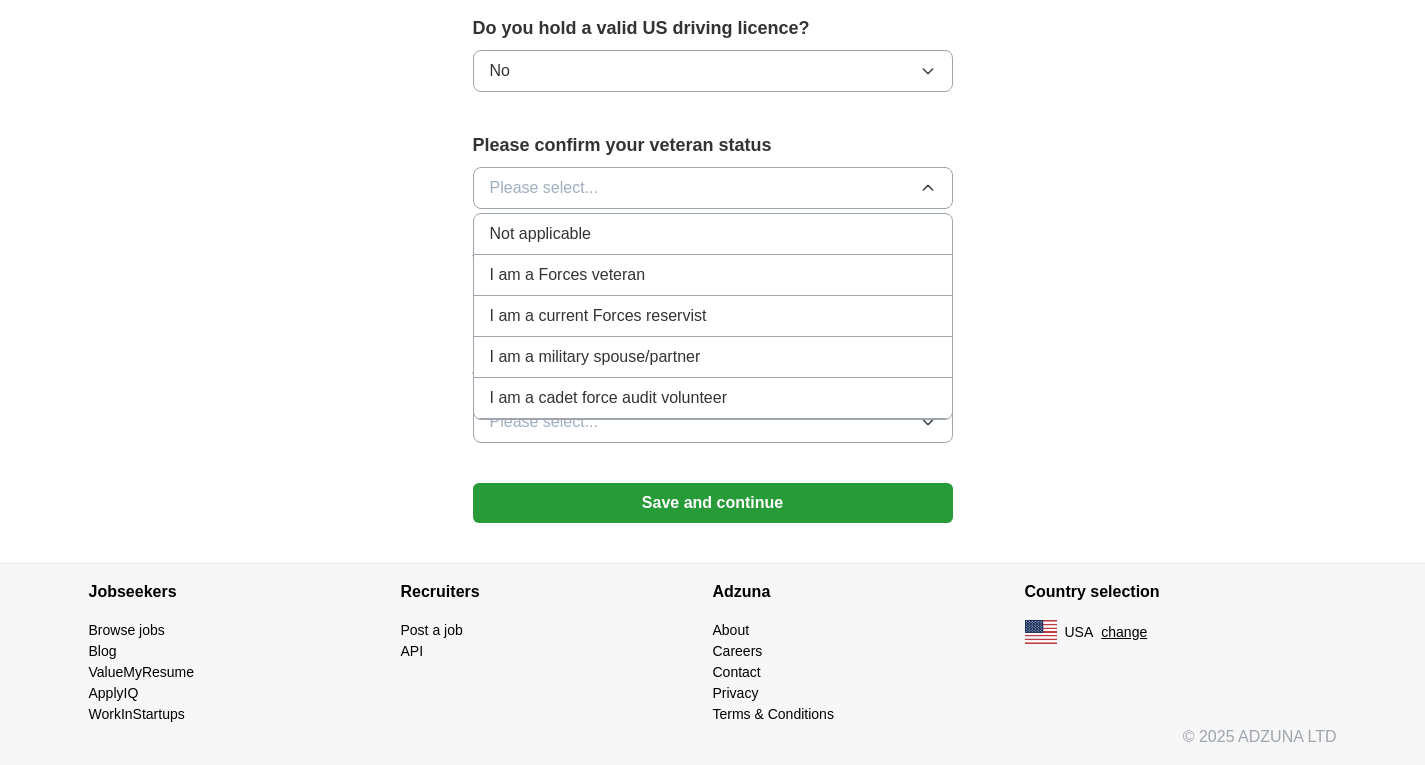 click on "Not applicable" at bounding box center [713, 234] 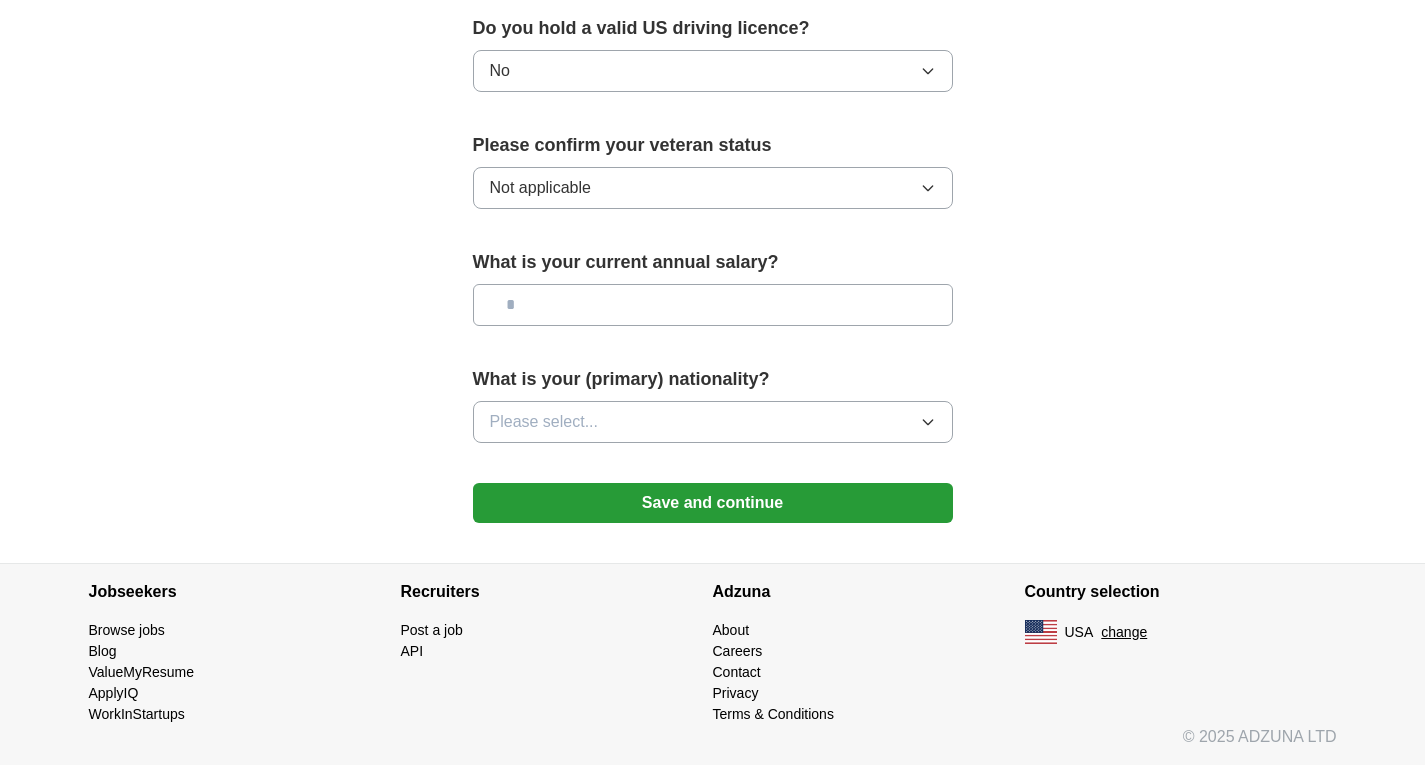click at bounding box center (713, 305) 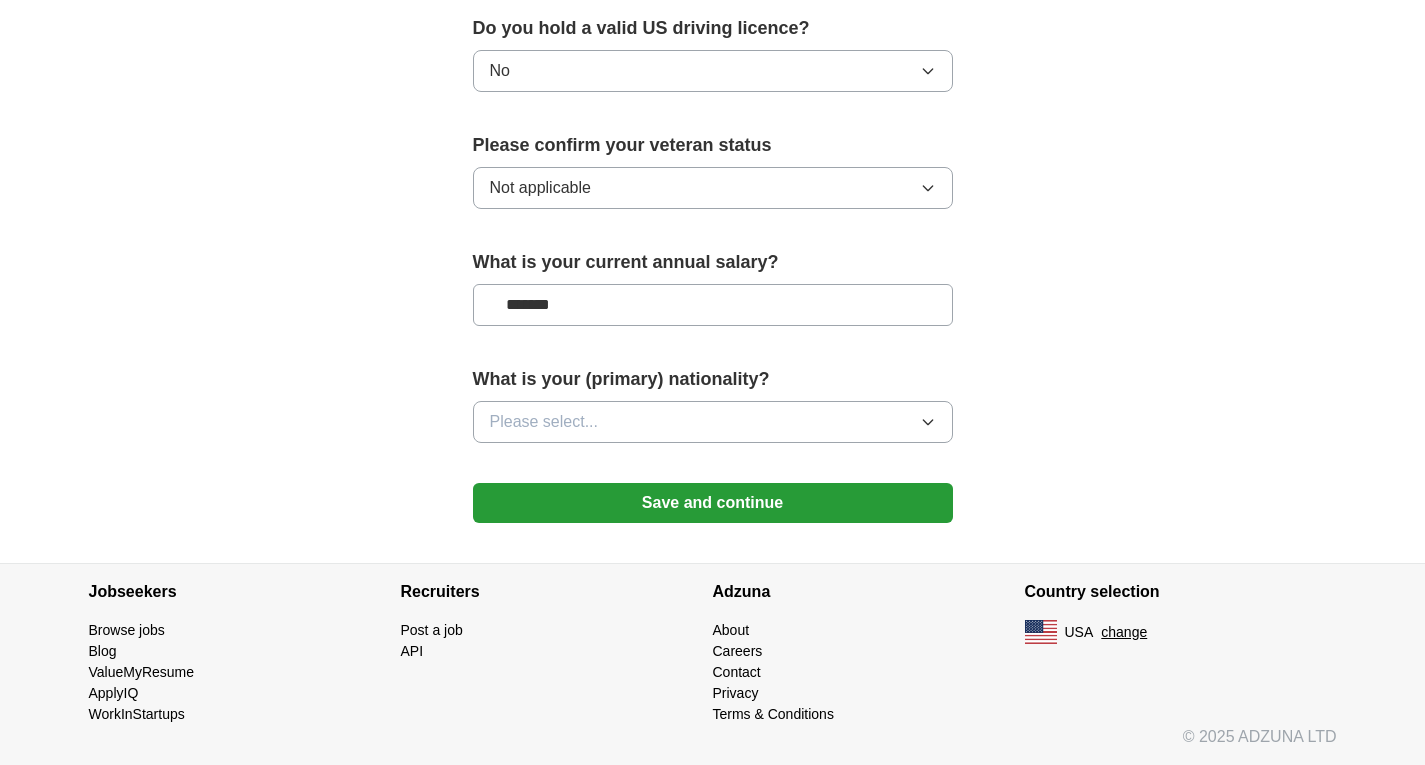 type on "*******" 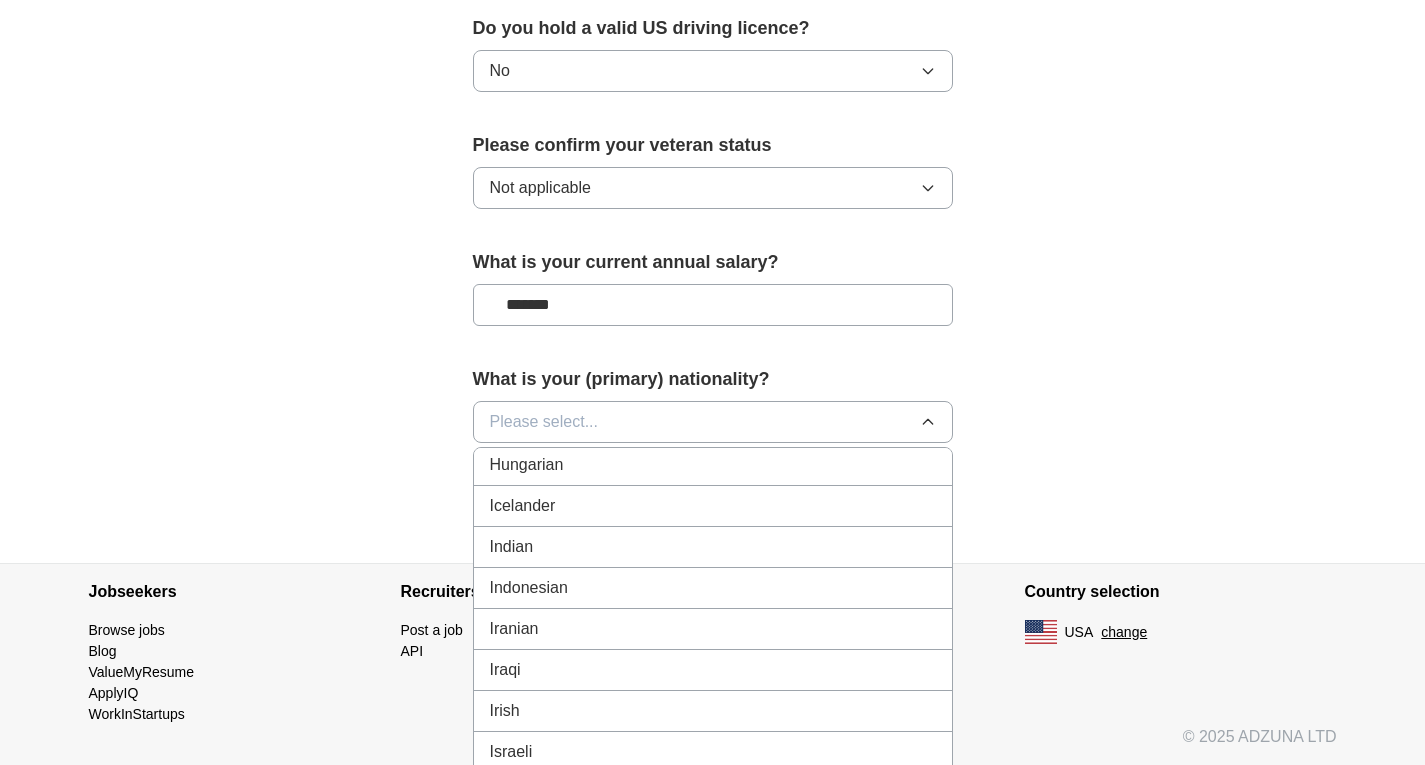 scroll, scrollTop: 3200, scrollLeft: 0, axis: vertical 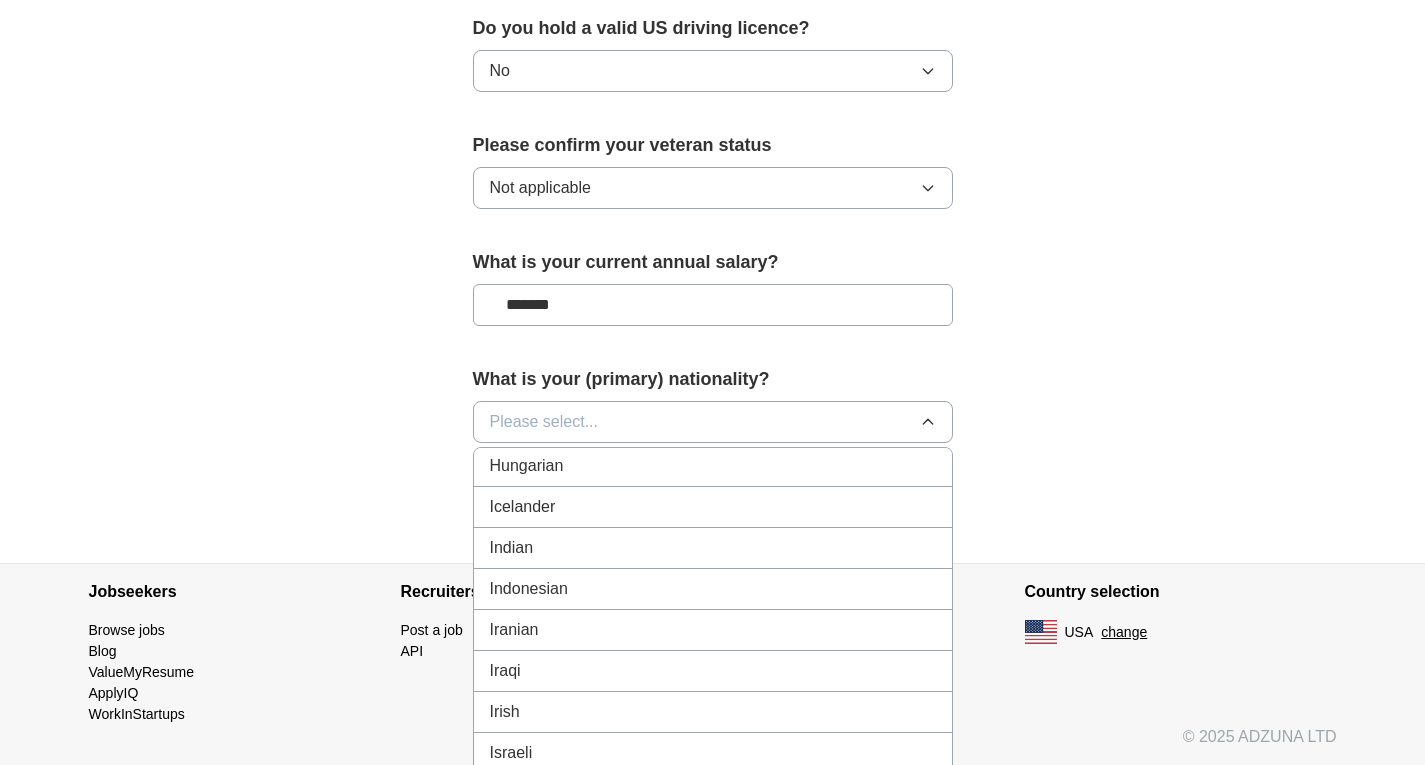click on "Indian" at bounding box center [713, 548] 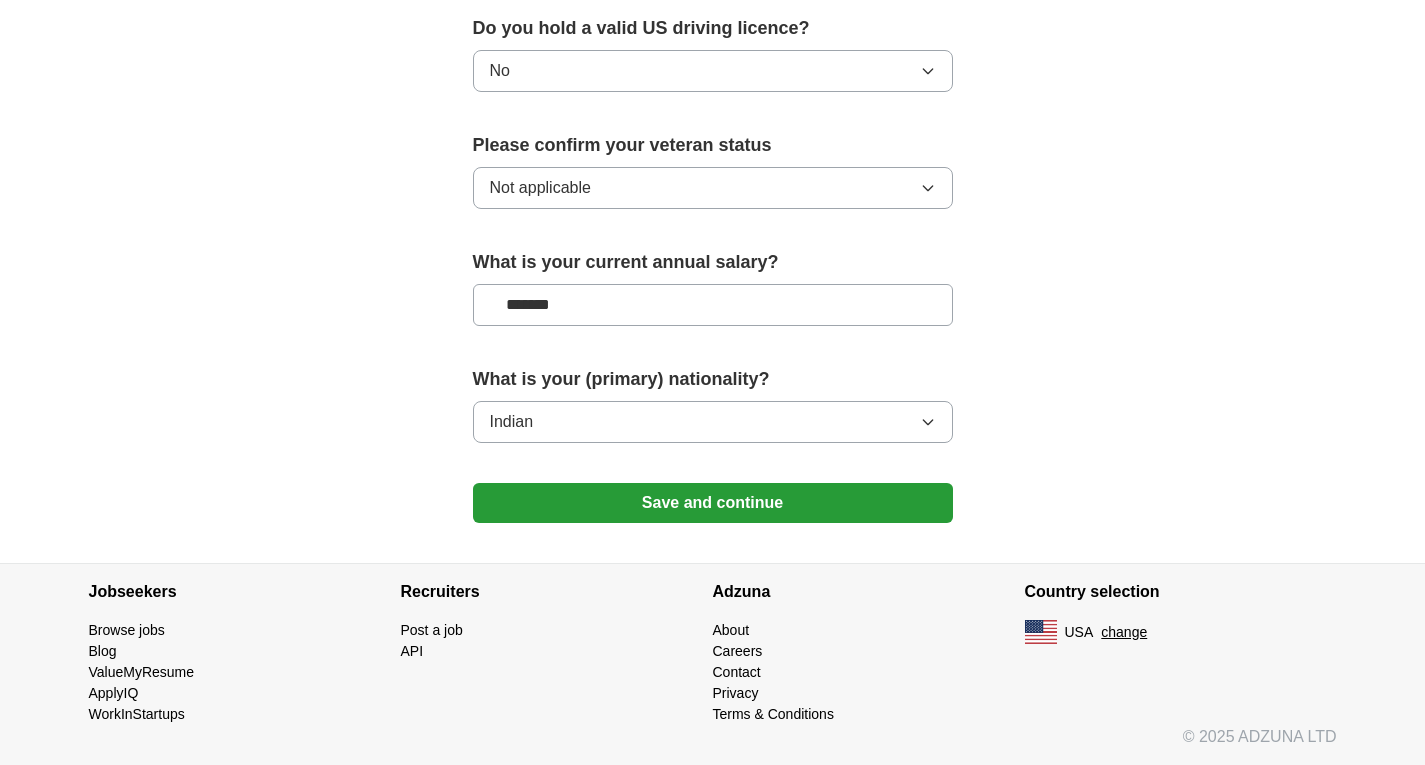 click on "Save and continue" at bounding box center (713, 503) 